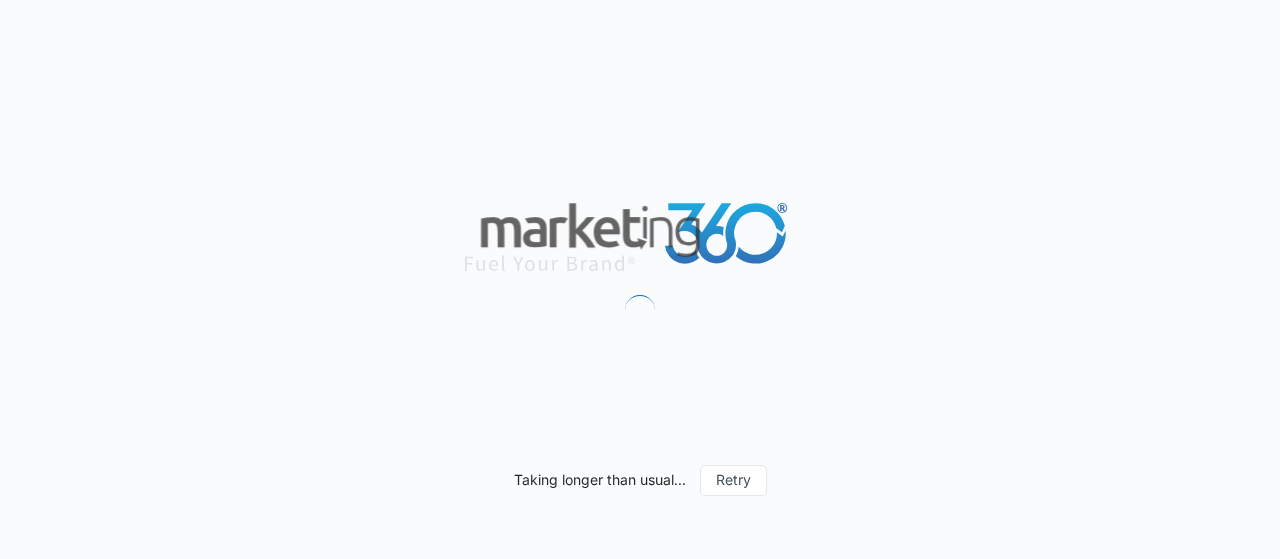 scroll, scrollTop: 0, scrollLeft: 0, axis: both 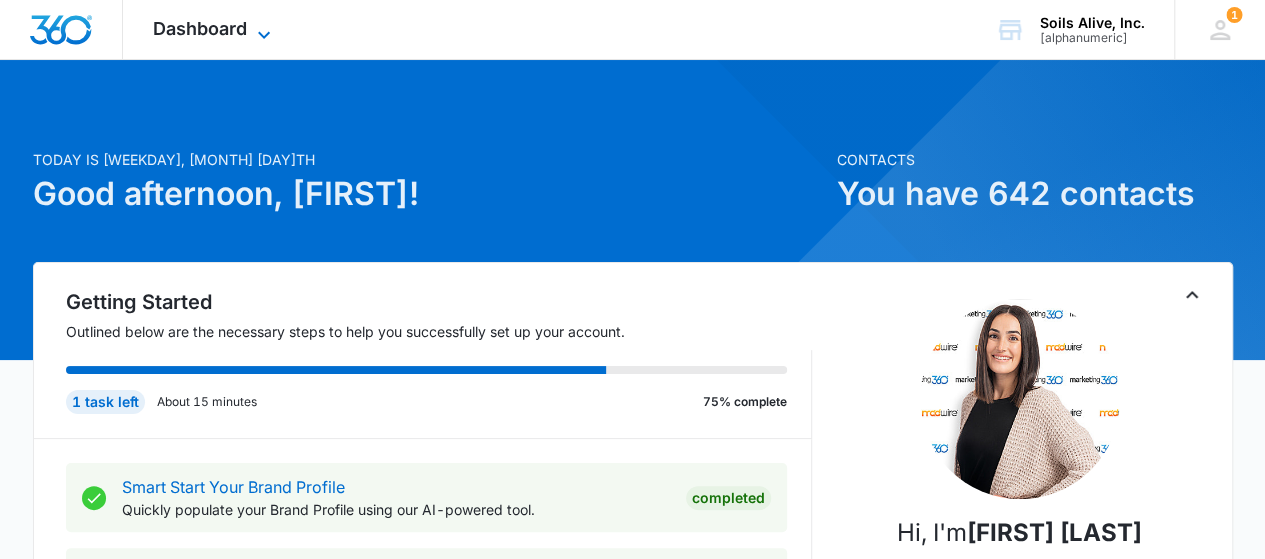 click 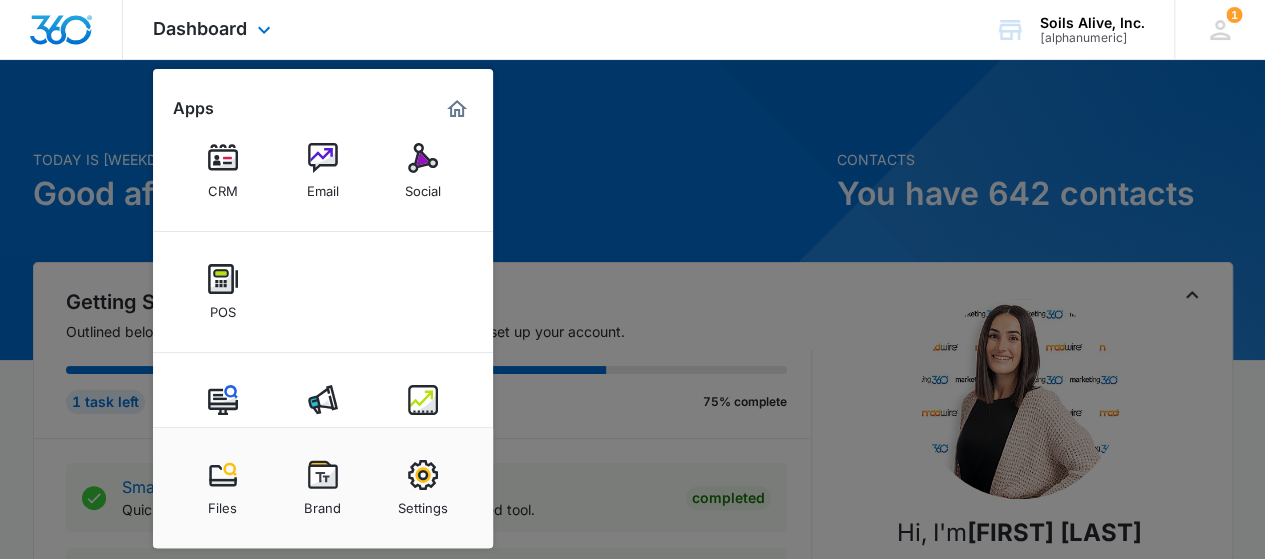 scroll, scrollTop: 139, scrollLeft: 0, axis: vertical 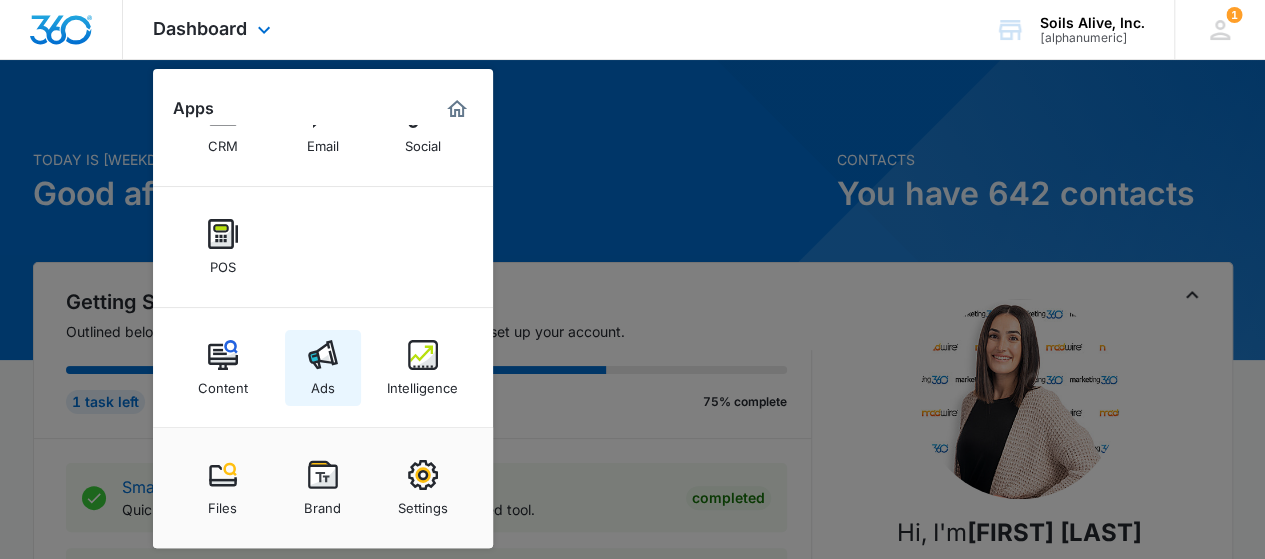 click at bounding box center (323, 355) 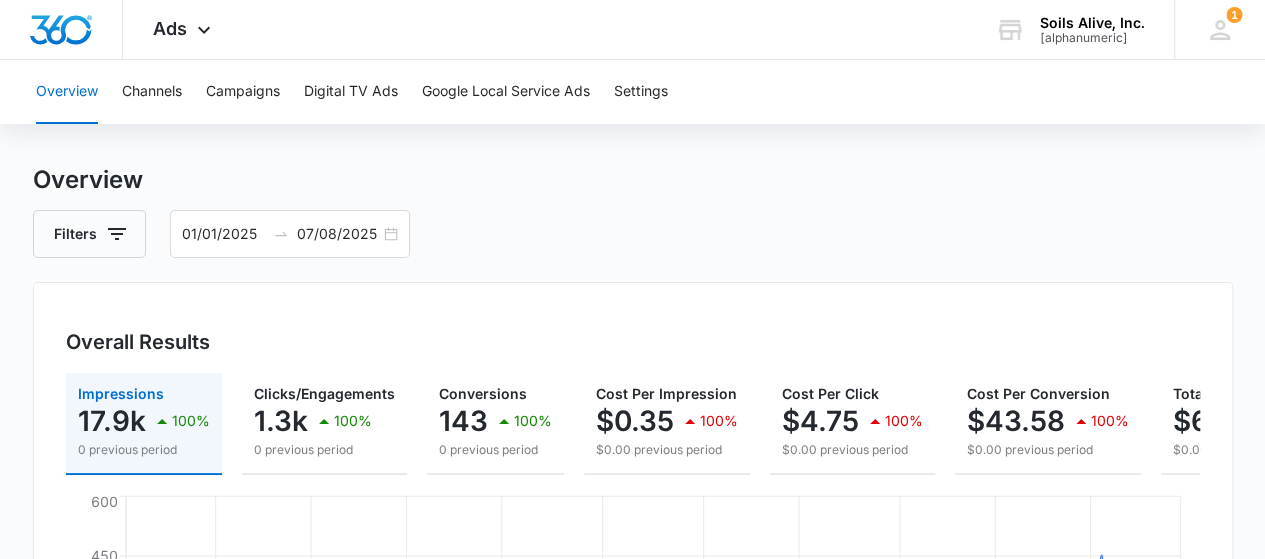 scroll, scrollTop: 32, scrollLeft: 0, axis: vertical 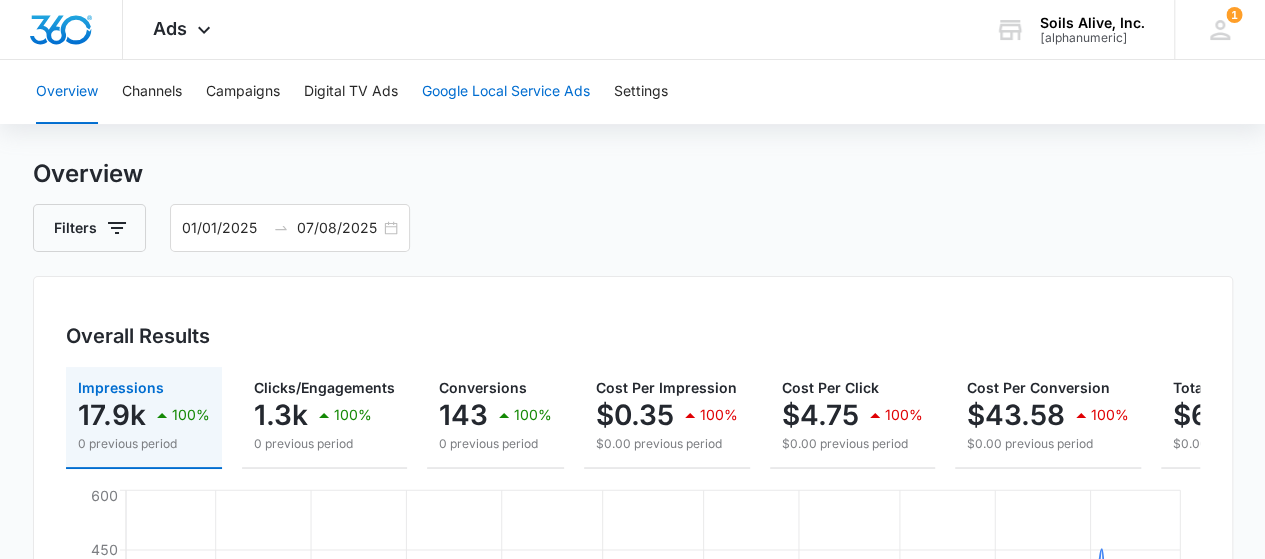 click on "Google Local Service Ads" at bounding box center [506, 92] 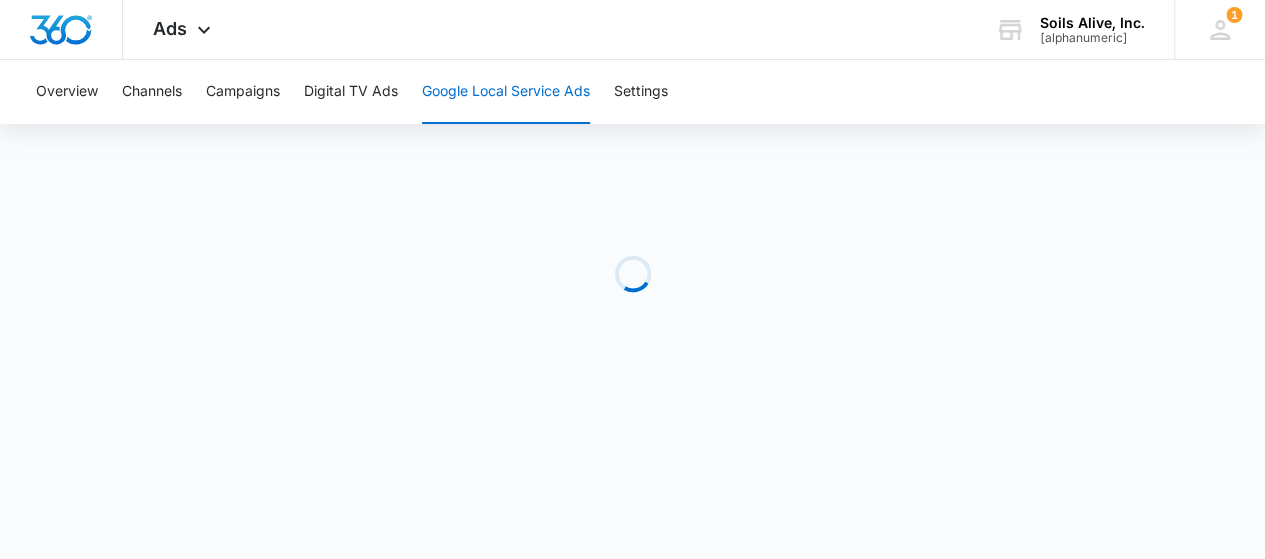 scroll, scrollTop: 0, scrollLeft: 0, axis: both 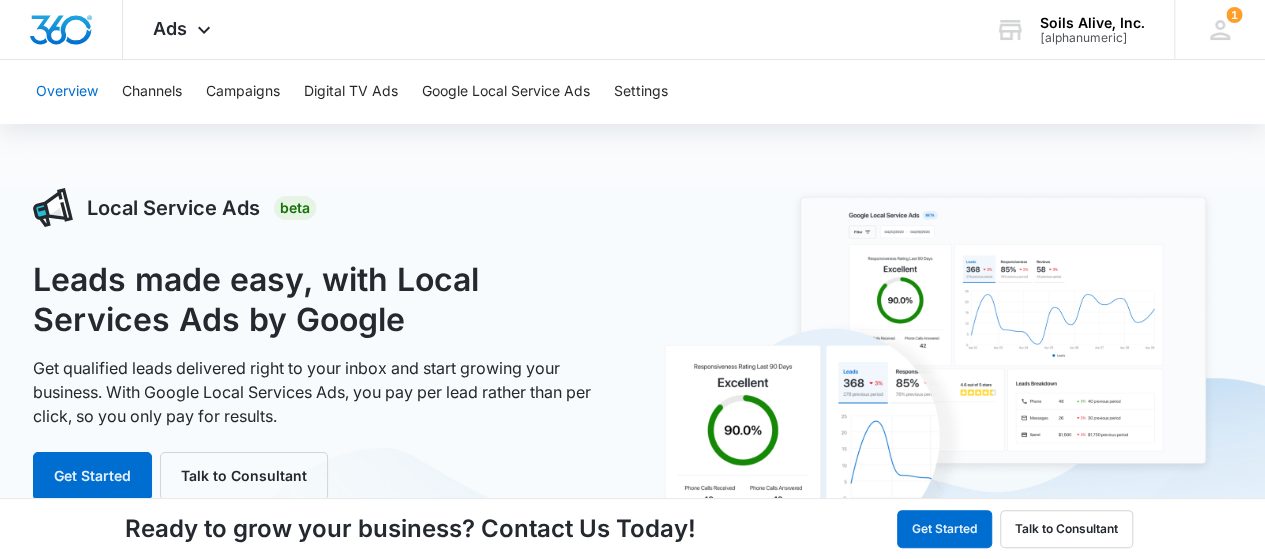 click on "Overview" at bounding box center [67, 92] 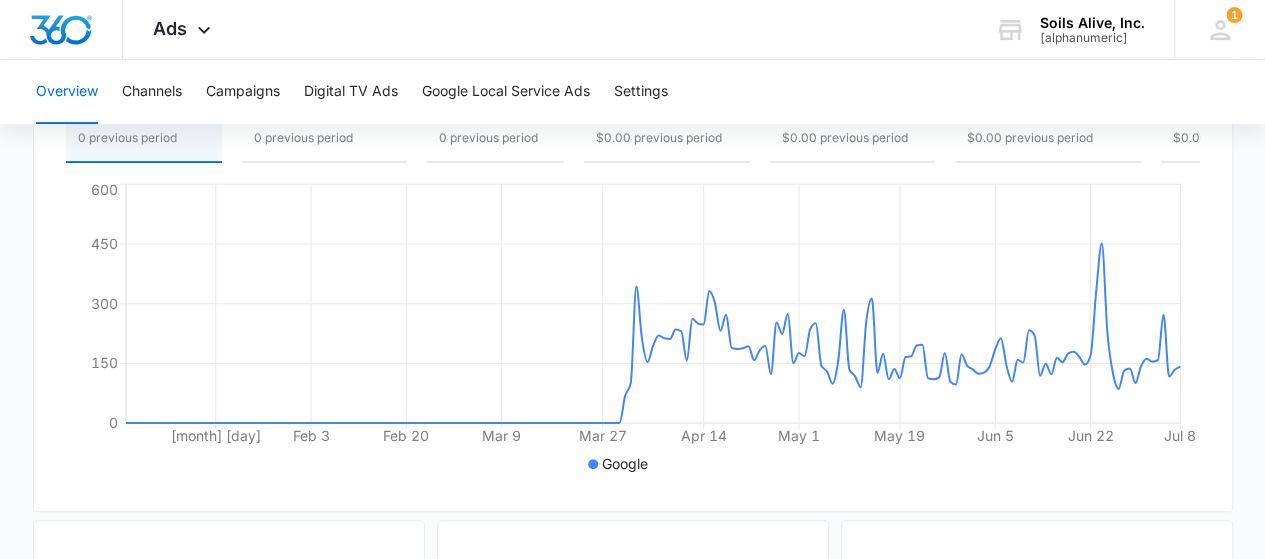 scroll, scrollTop: 334, scrollLeft: 0, axis: vertical 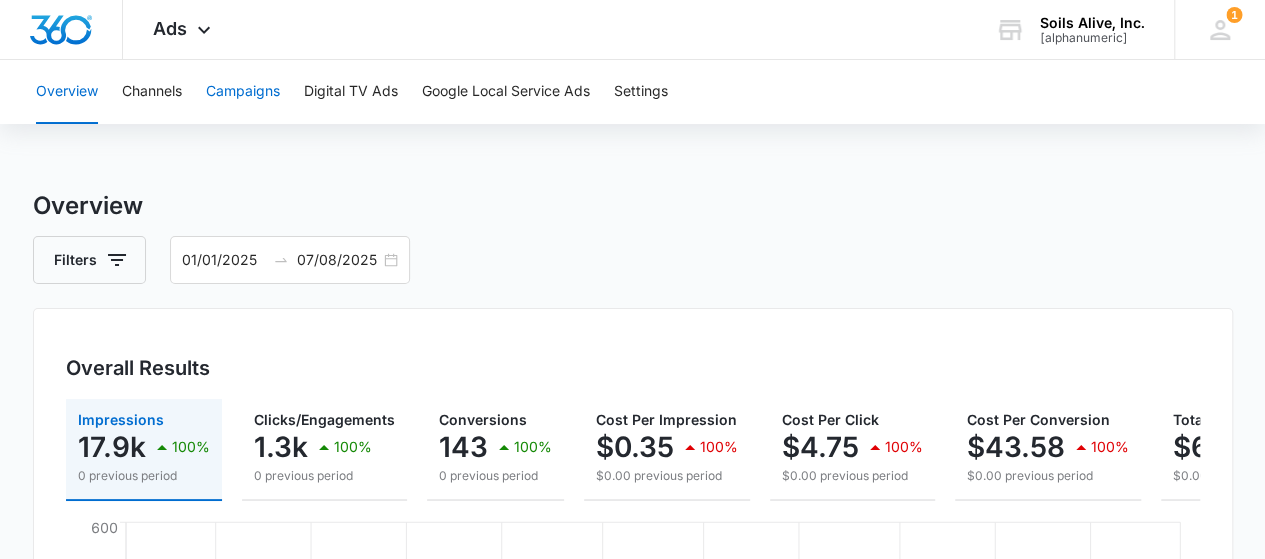 click on "Campaigns" at bounding box center [243, 92] 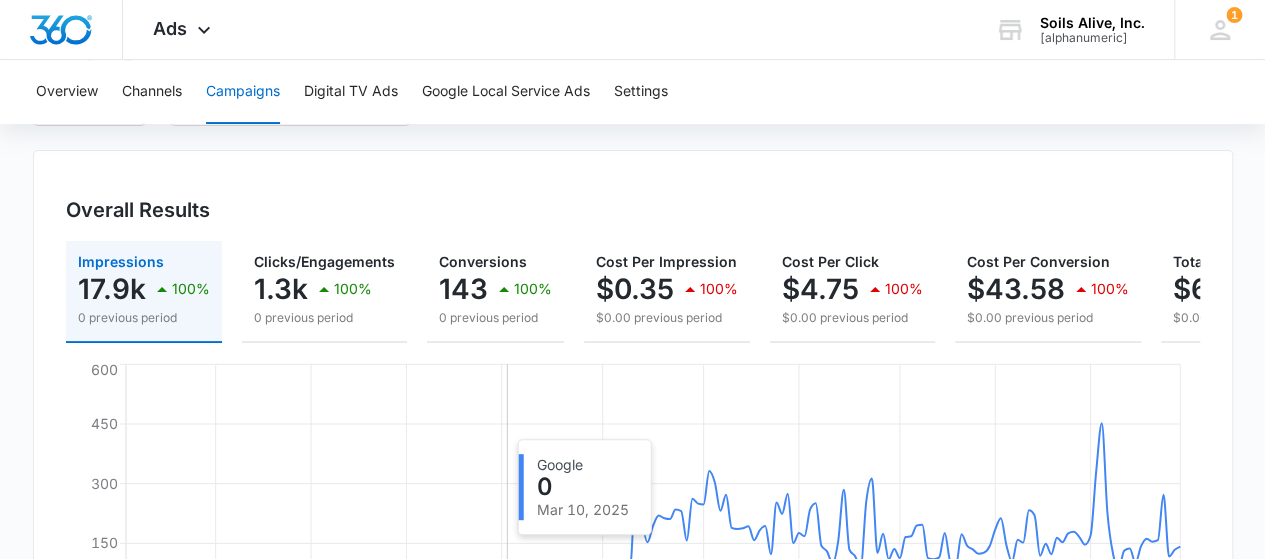 scroll, scrollTop: 83, scrollLeft: 0, axis: vertical 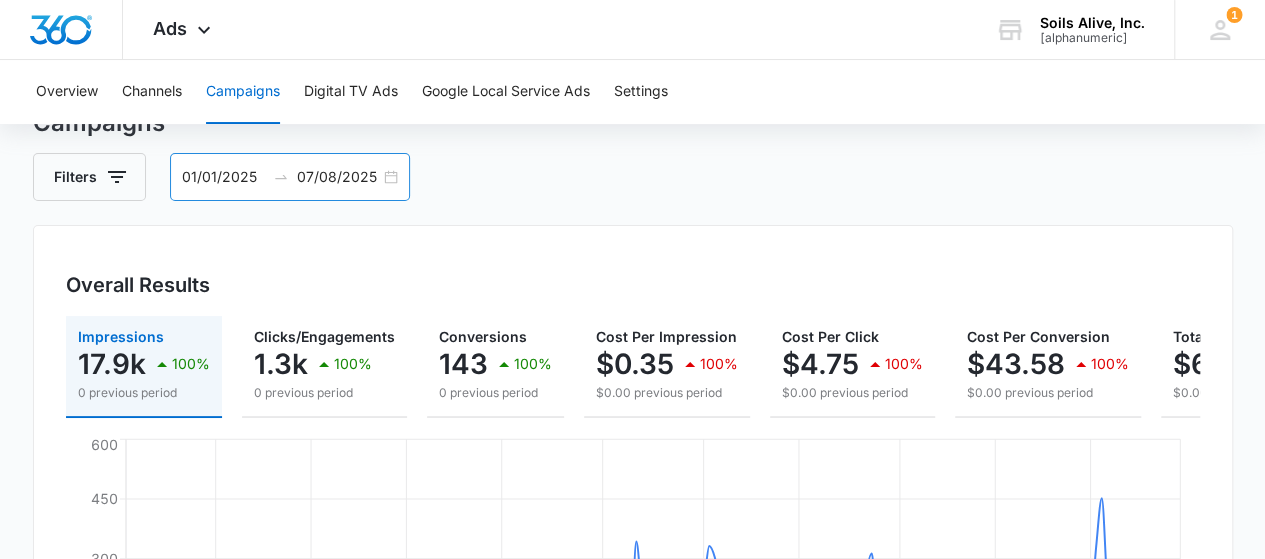 click on "[date] [date]" at bounding box center (290, 177) 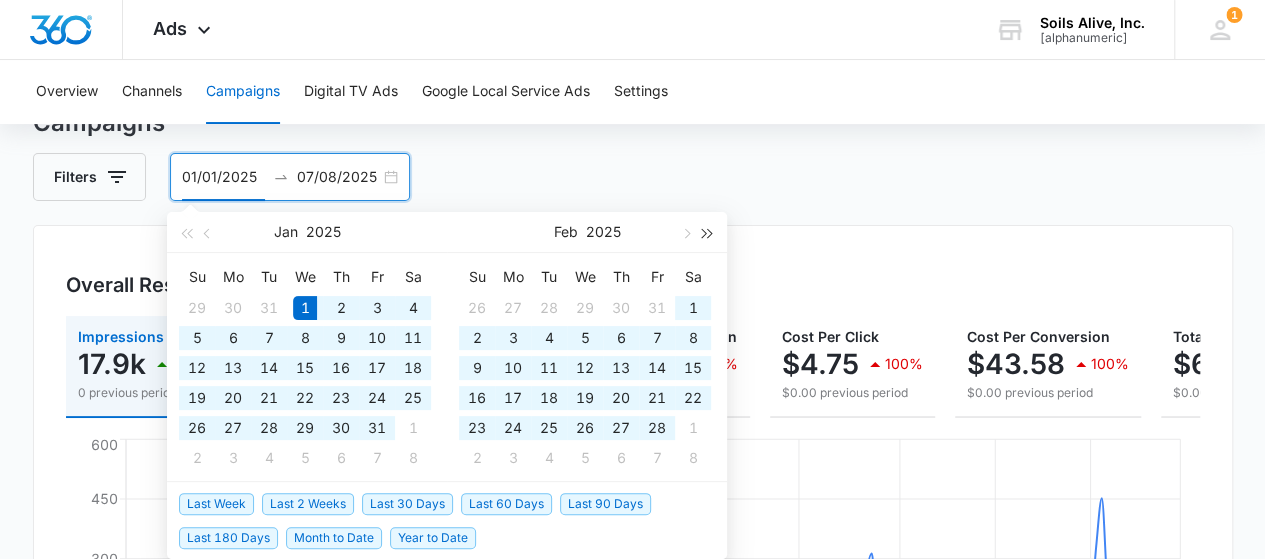 click at bounding box center (708, 232) 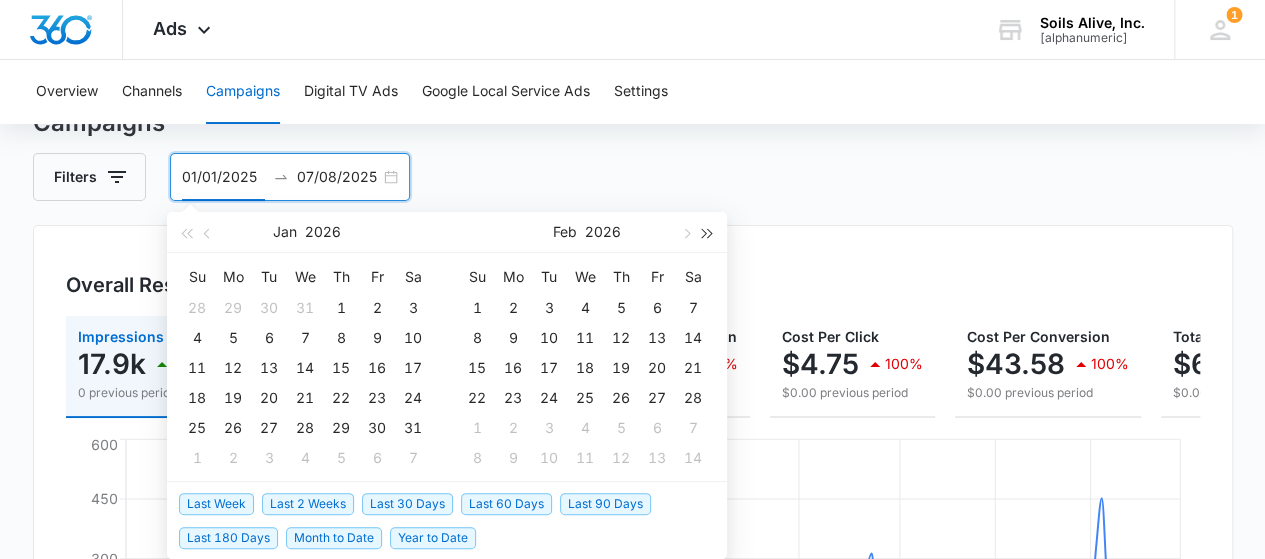 click at bounding box center (708, 232) 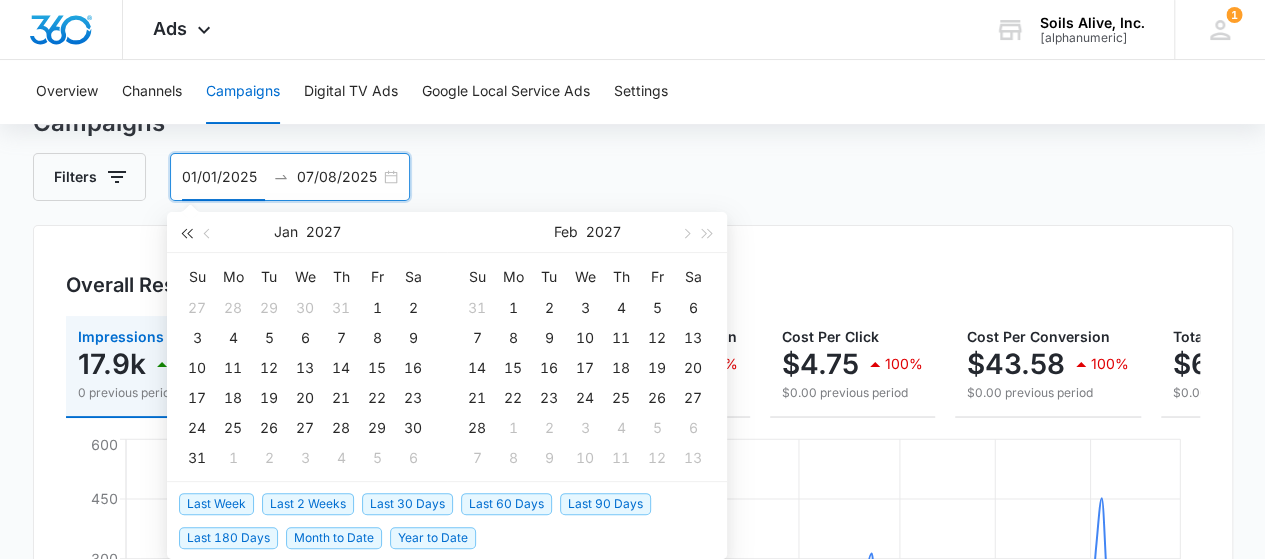 click at bounding box center [186, 234] 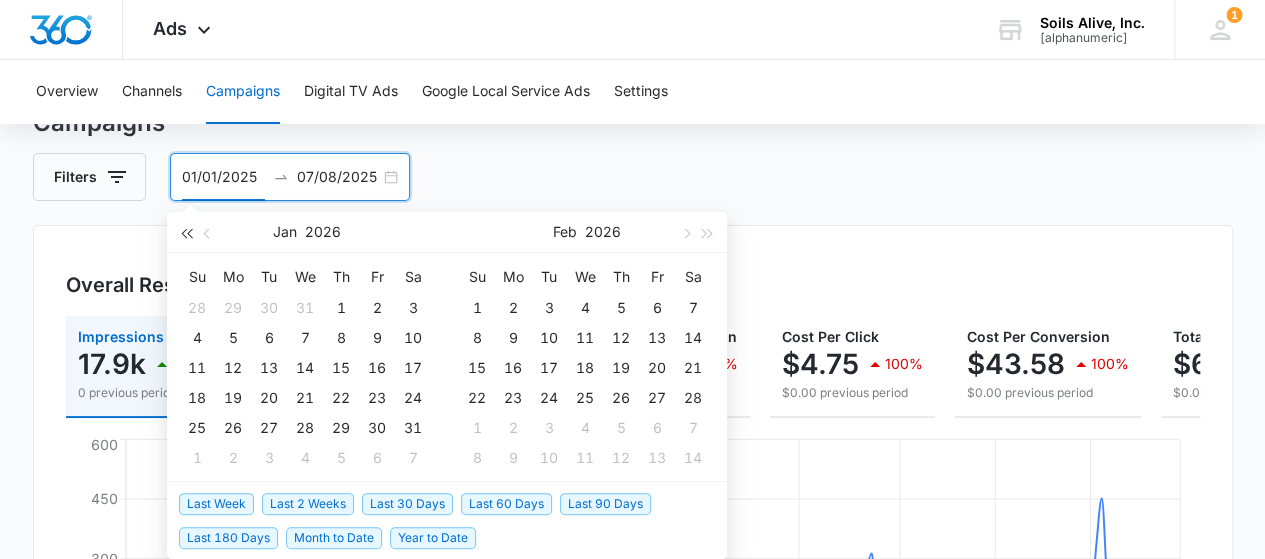 click at bounding box center [186, 234] 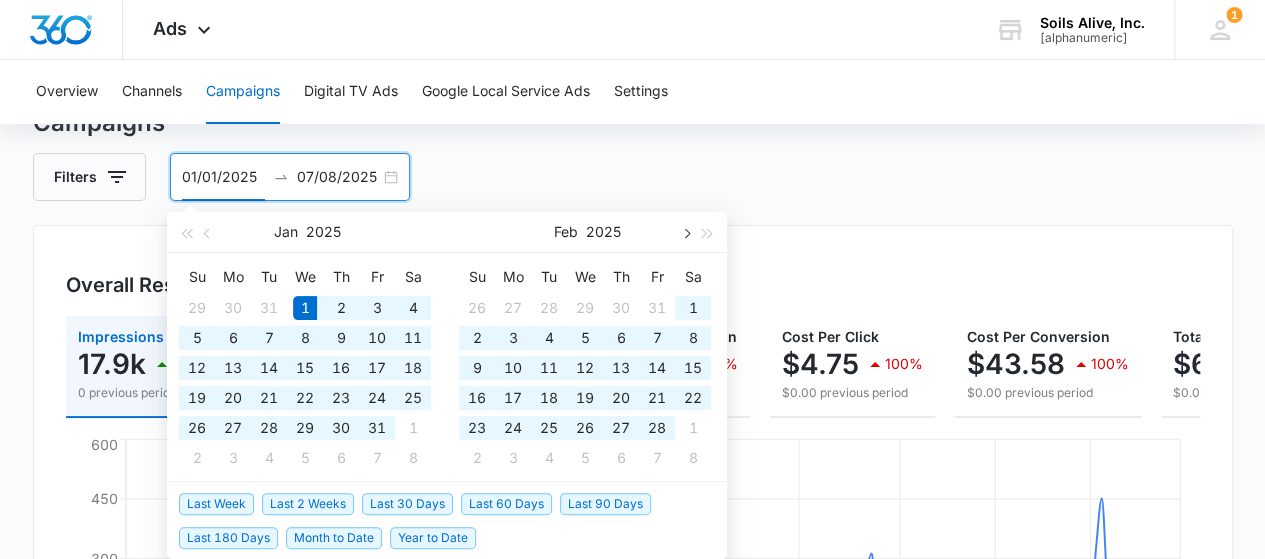 click at bounding box center [685, 234] 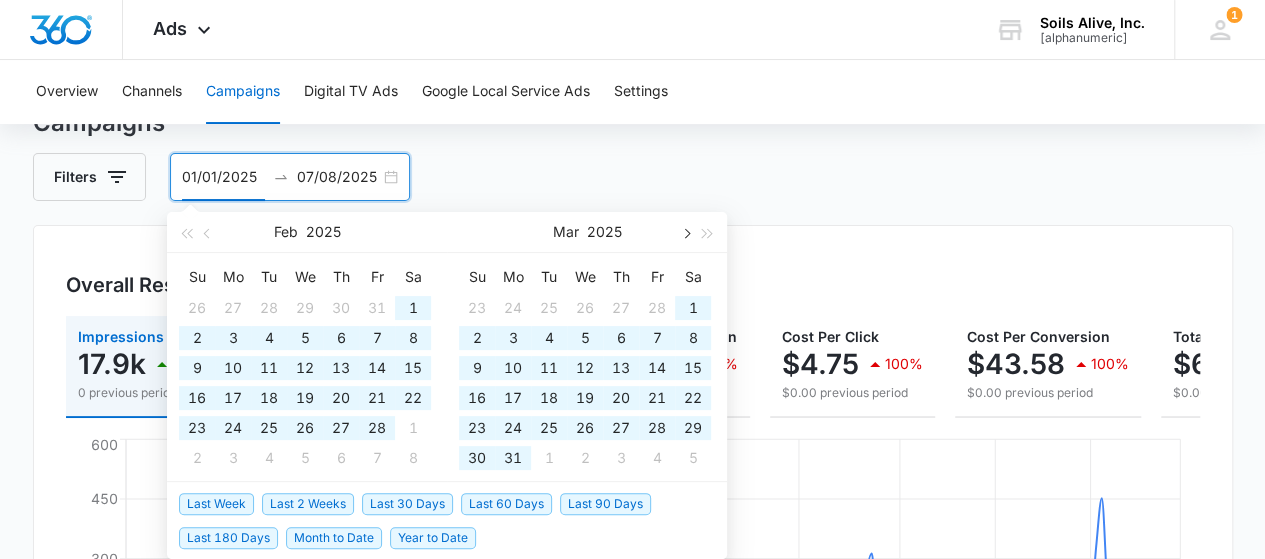 click at bounding box center [685, 234] 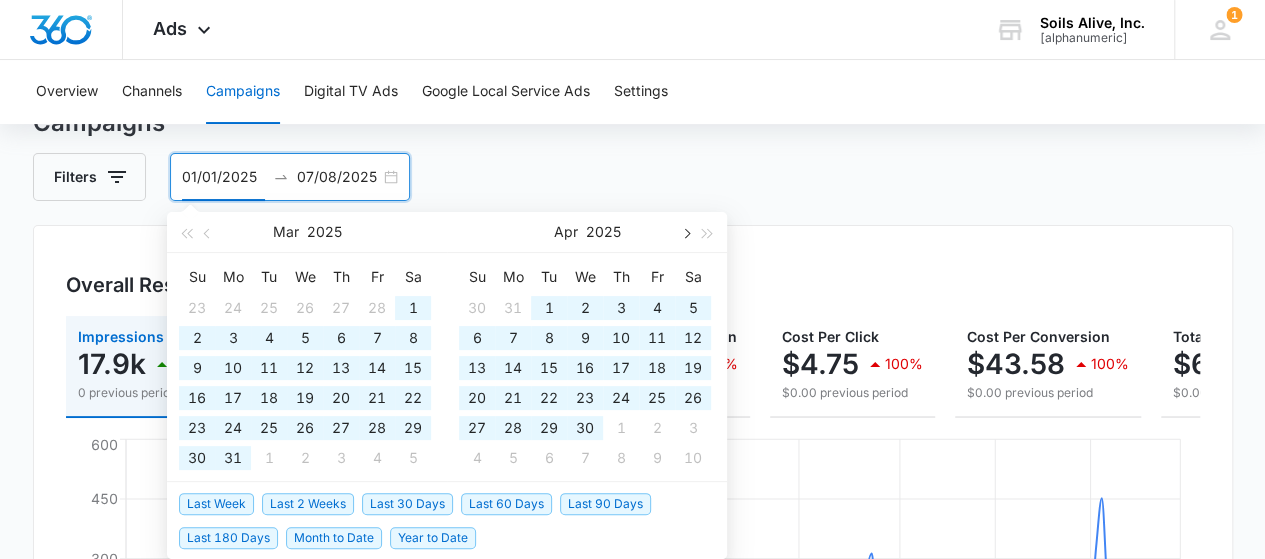 click at bounding box center (685, 234) 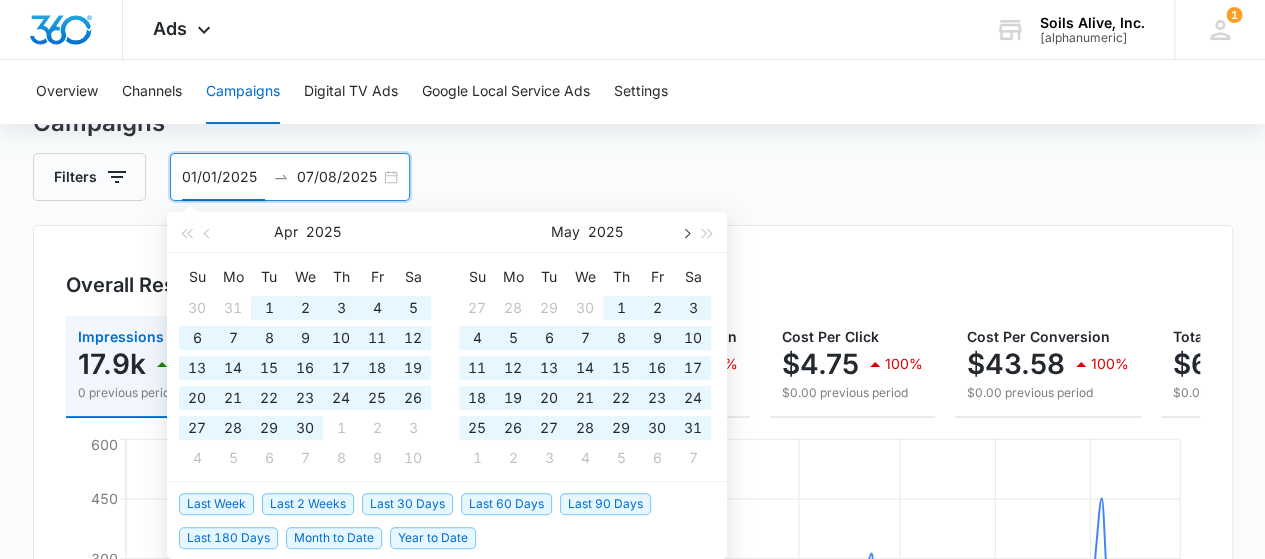 click at bounding box center (685, 234) 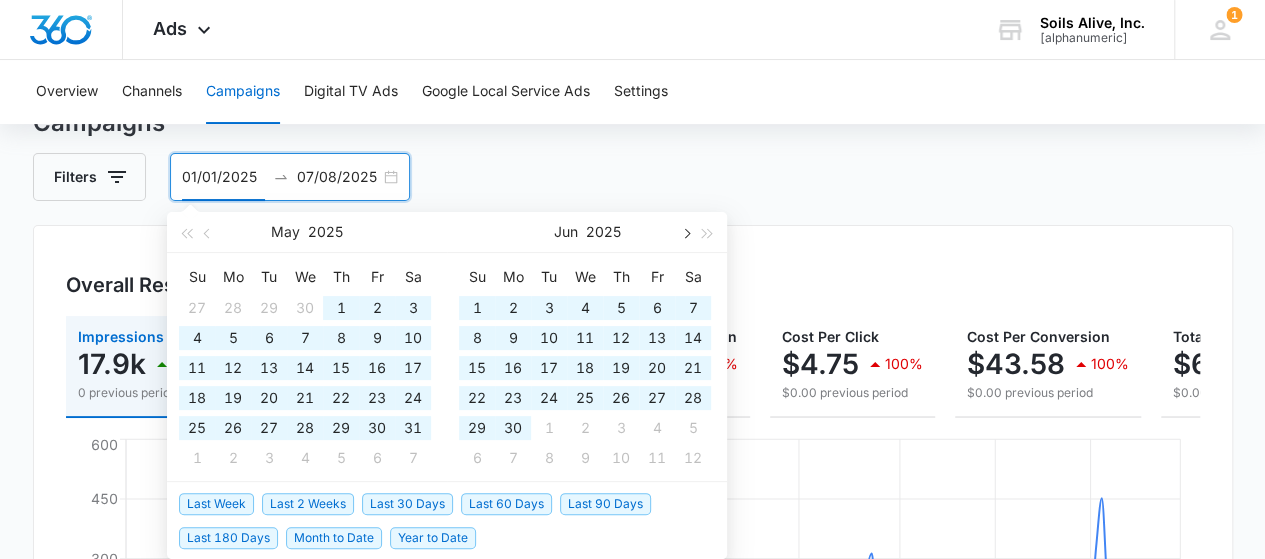 click at bounding box center (685, 234) 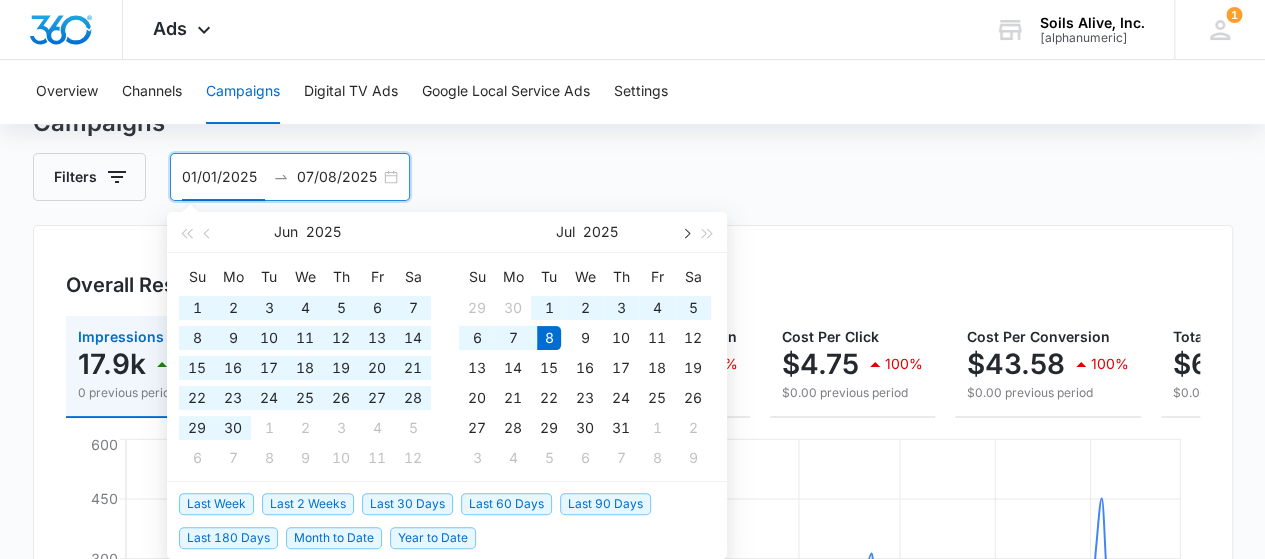 click at bounding box center [685, 234] 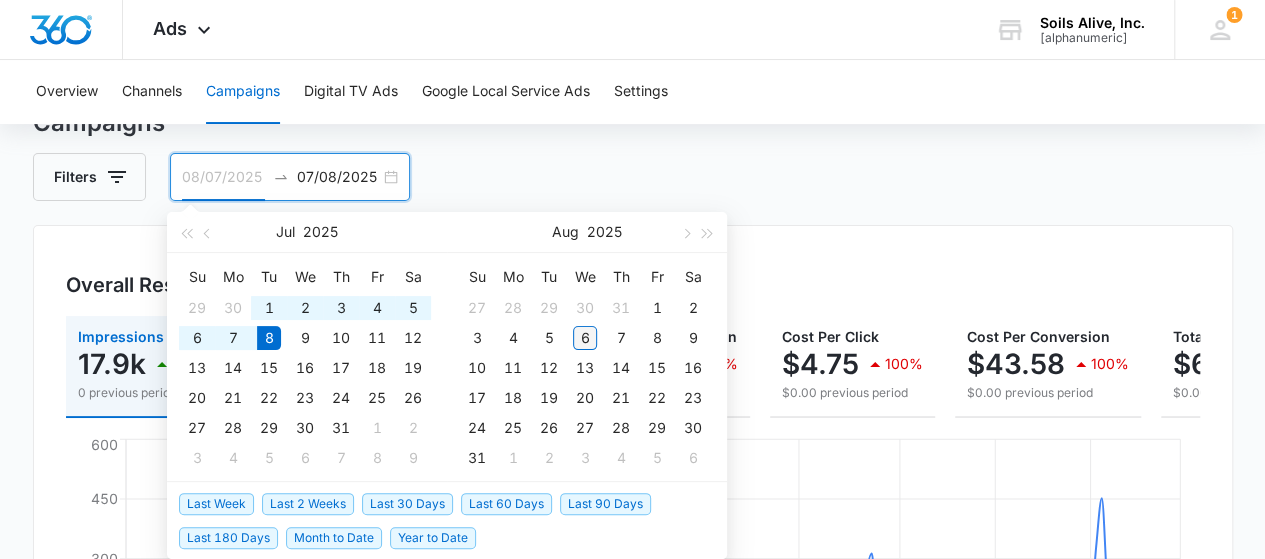 type on "08/06/2025" 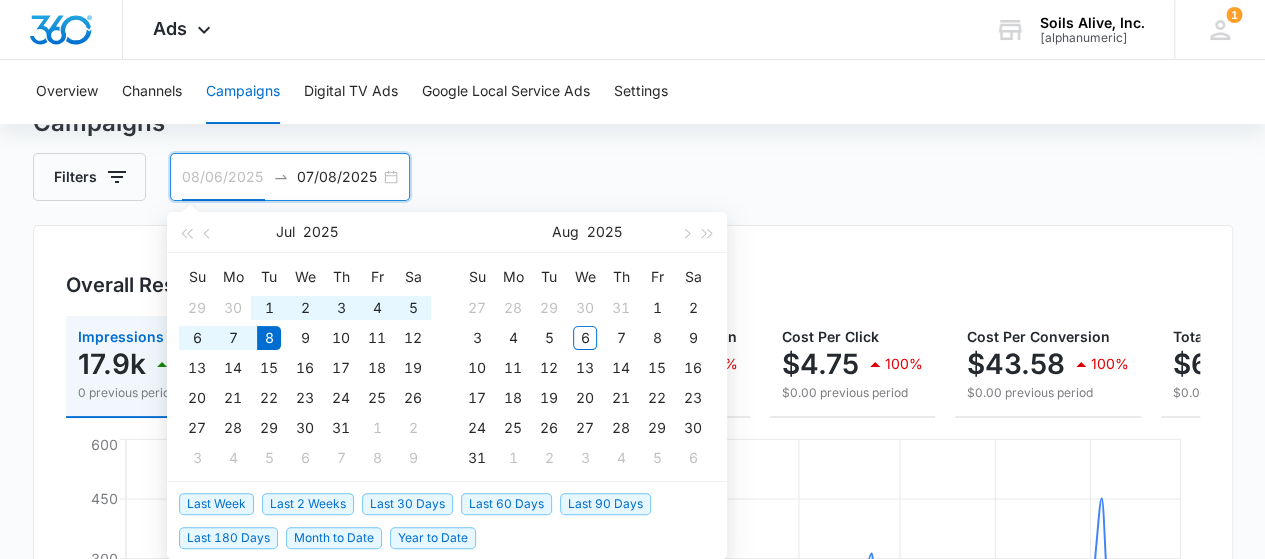 click on "6" at bounding box center [585, 338] 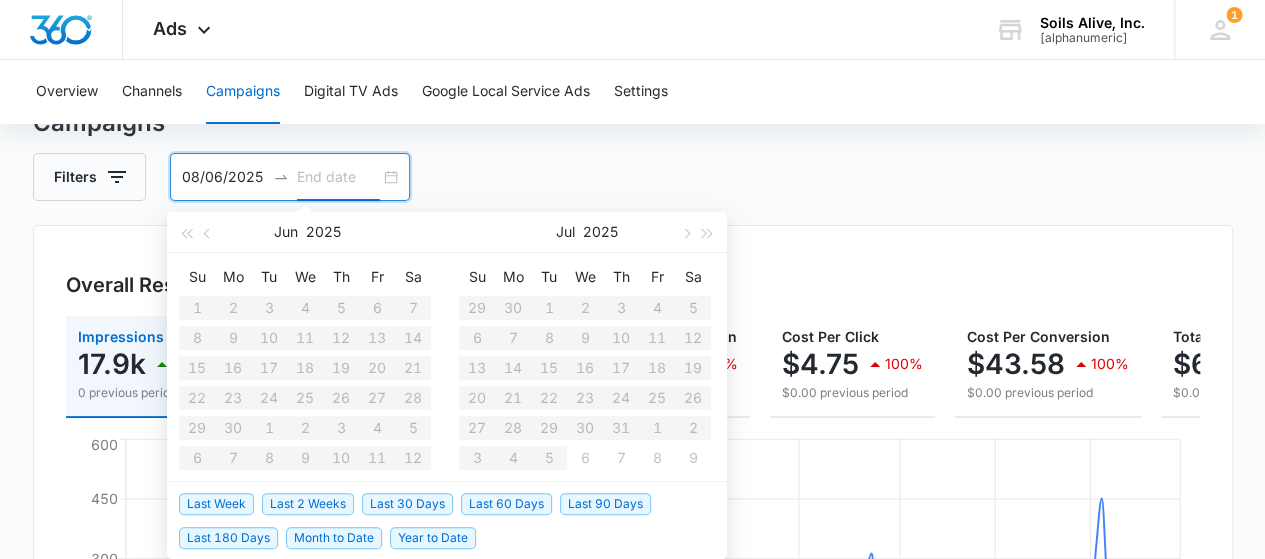 type 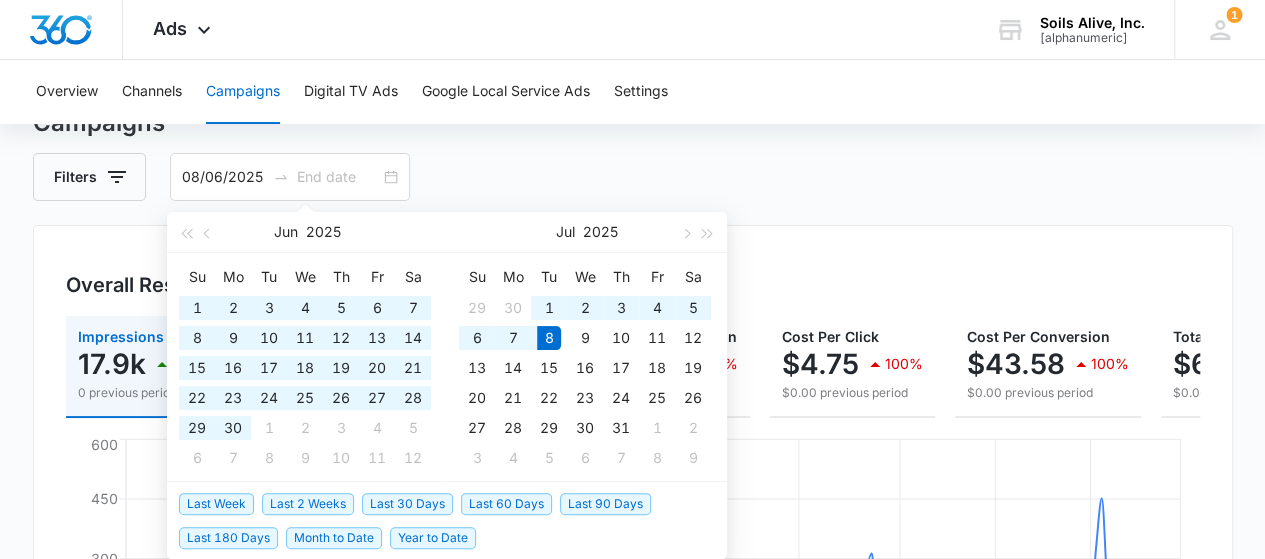 type on "01/01/2025" 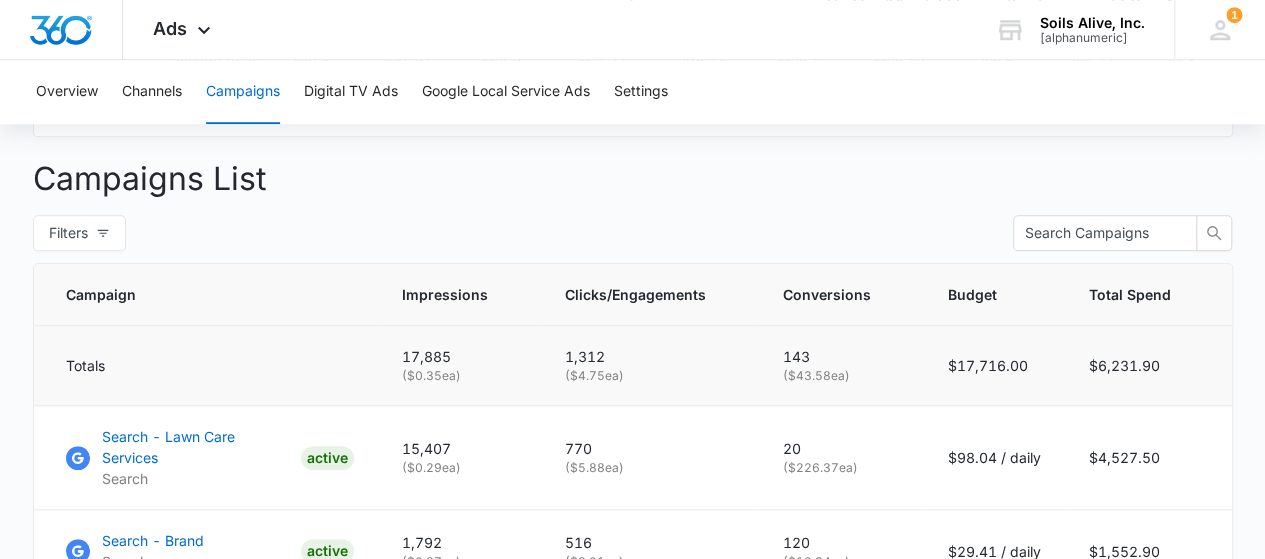 scroll, scrollTop: 783, scrollLeft: 0, axis: vertical 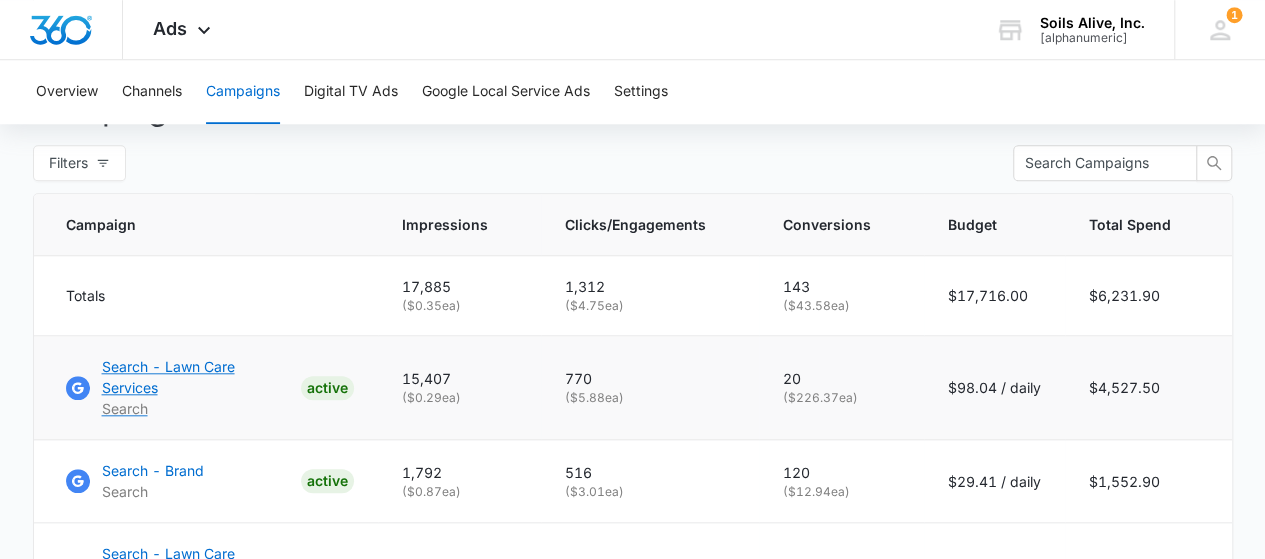 click on "Search - Lawn Care Services" at bounding box center [197, 377] 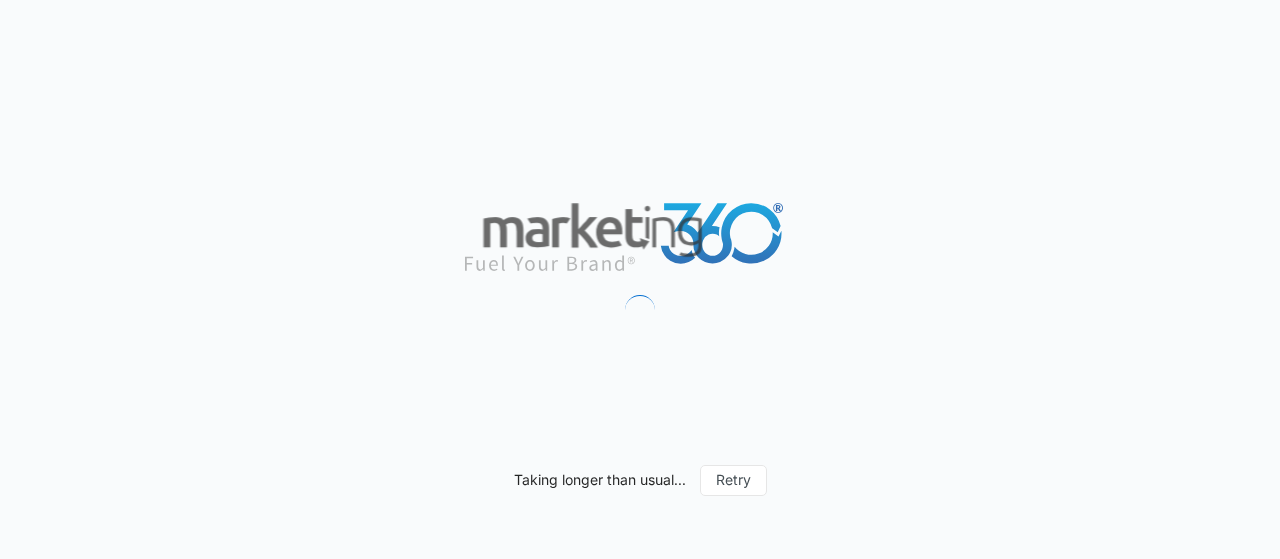 scroll, scrollTop: 0, scrollLeft: 0, axis: both 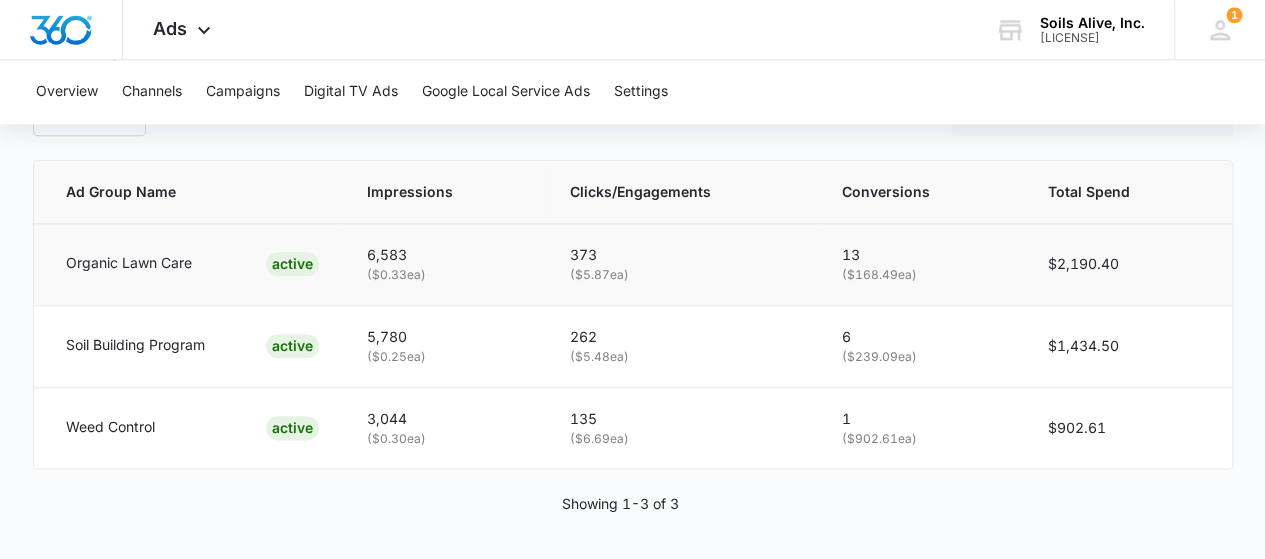 click on "Organic Lawn Care" at bounding box center [129, 263] 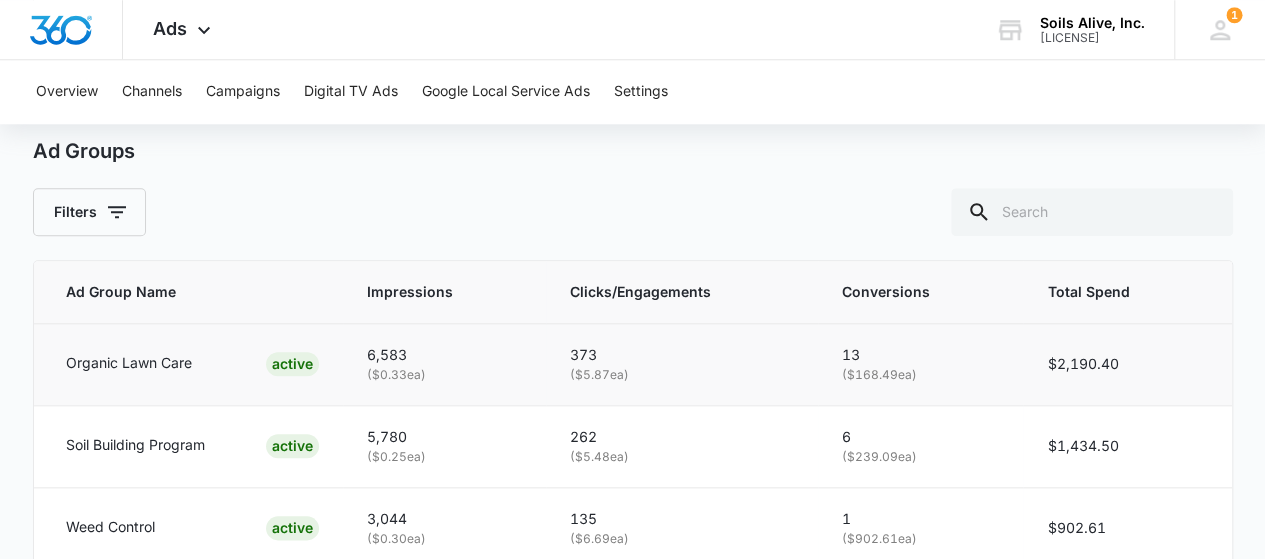 scroll, scrollTop: 795, scrollLeft: 0, axis: vertical 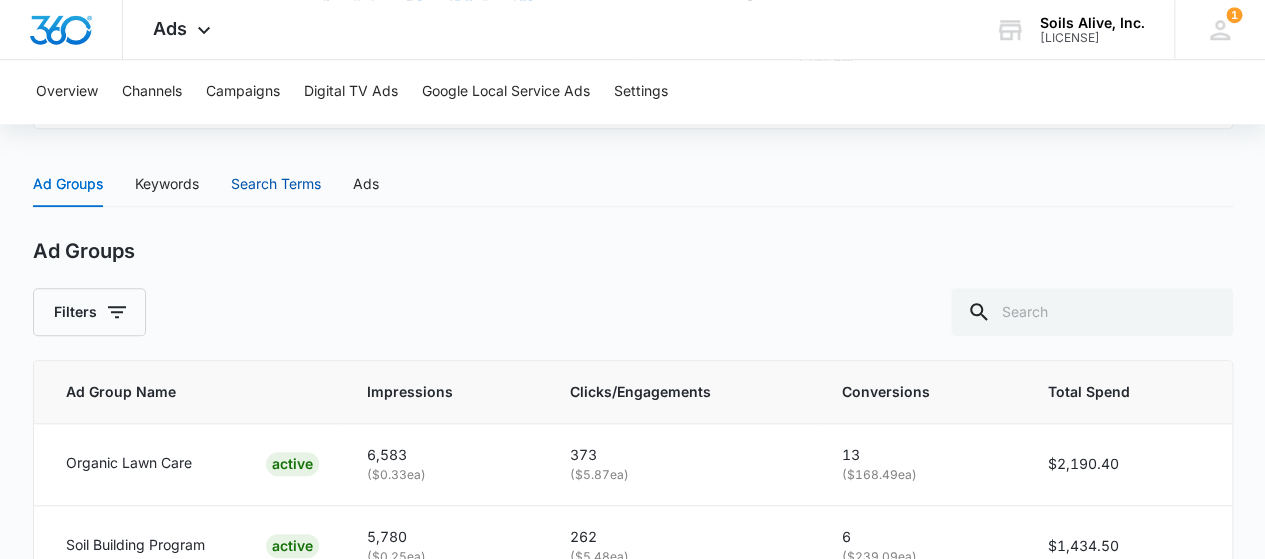 click on "Search Terms" at bounding box center [276, 184] 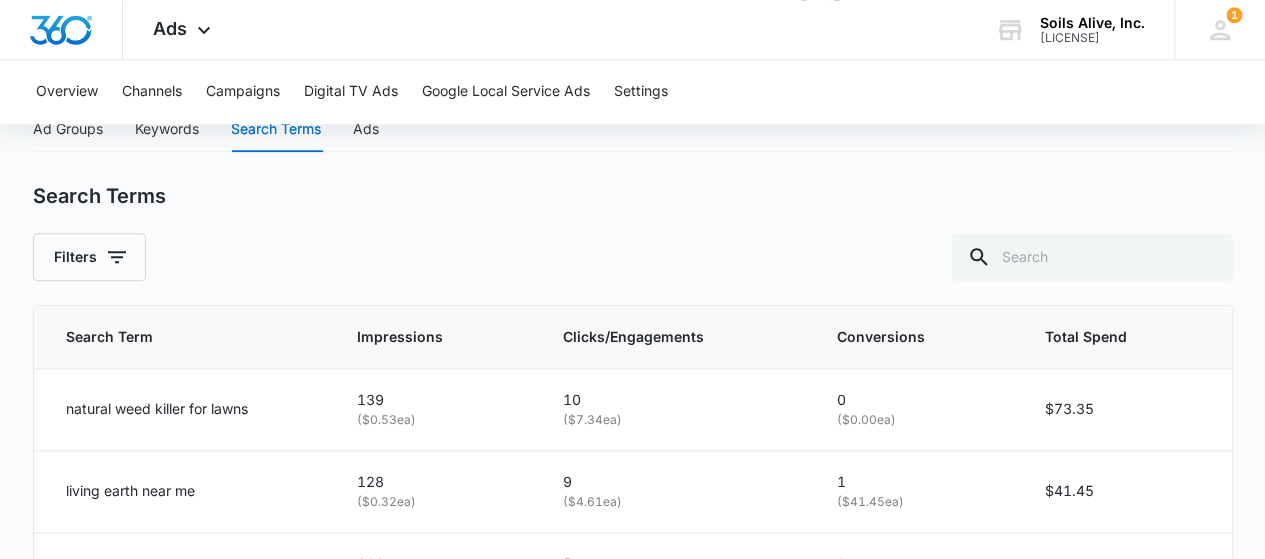 scroll, scrollTop: 682, scrollLeft: 0, axis: vertical 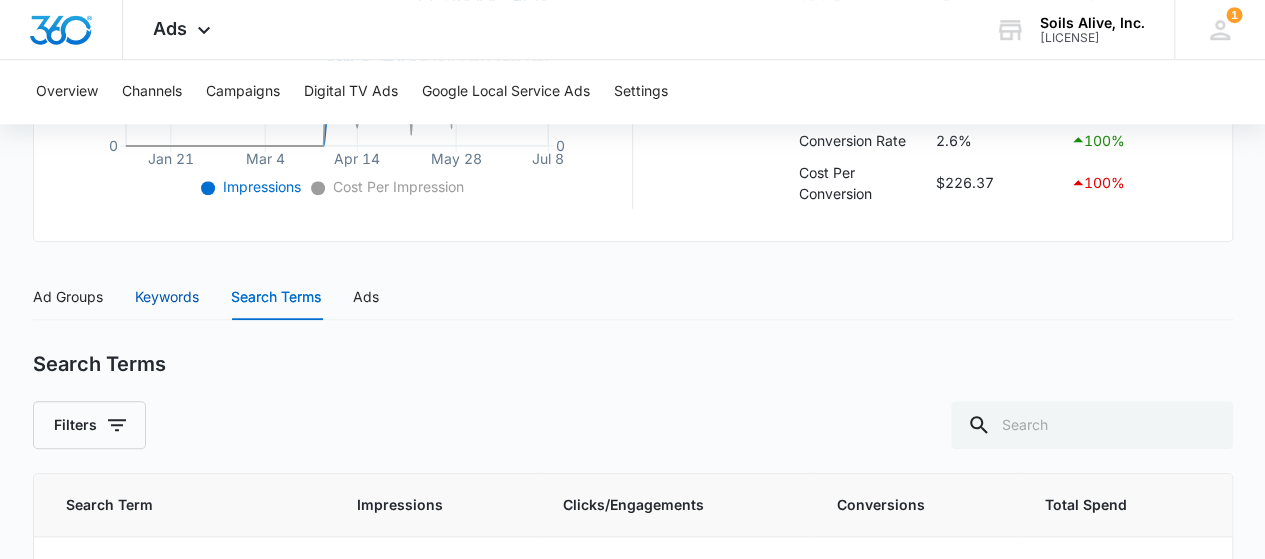 click on "Keywords" at bounding box center (167, 297) 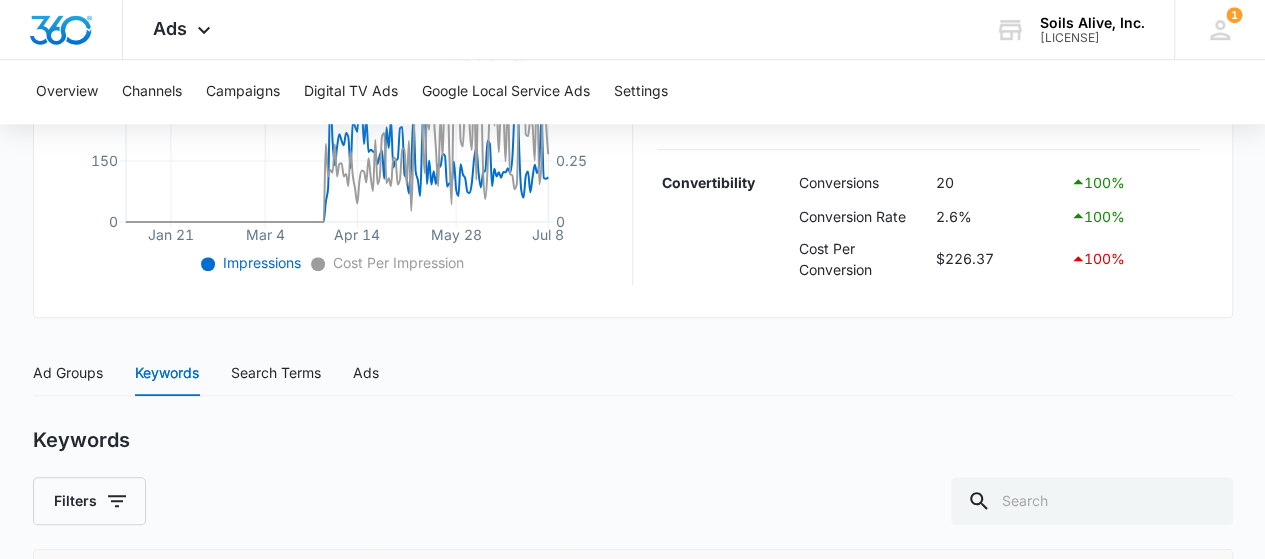 scroll, scrollTop: 482, scrollLeft: 0, axis: vertical 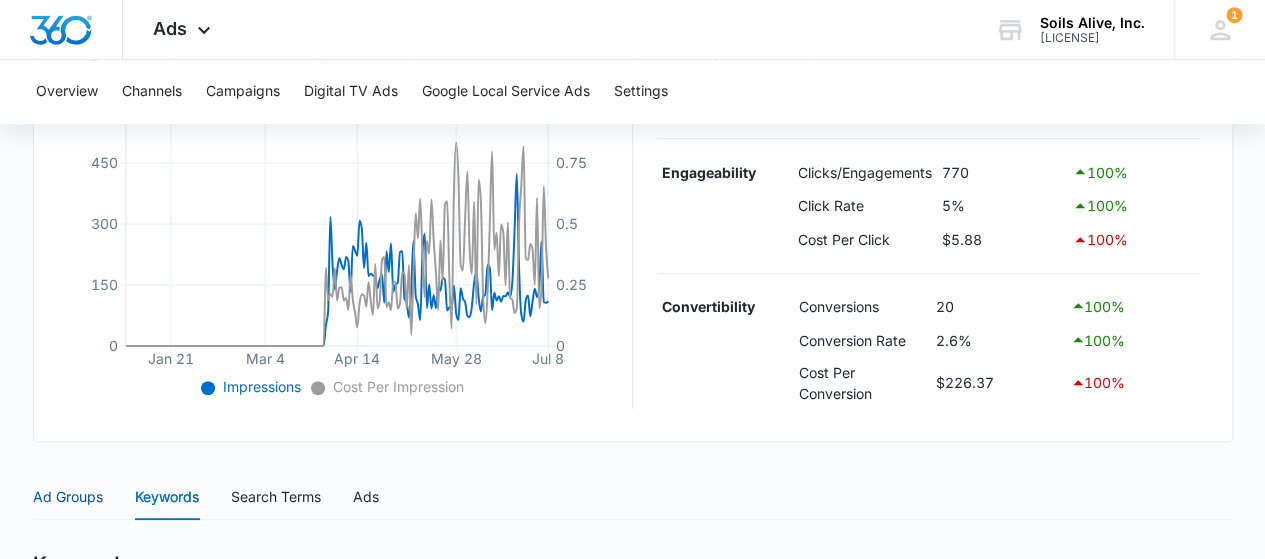 click on "Ad Groups" at bounding box center [68, 497] 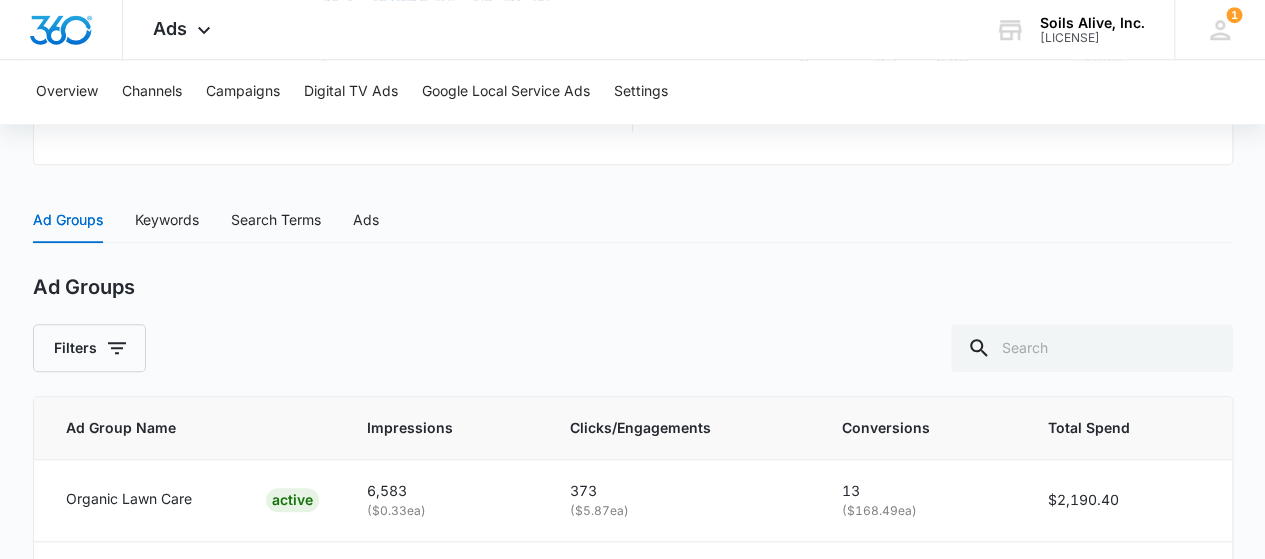 scroll, scrollTop: 982, scrollLeft: 0, axis: vertical 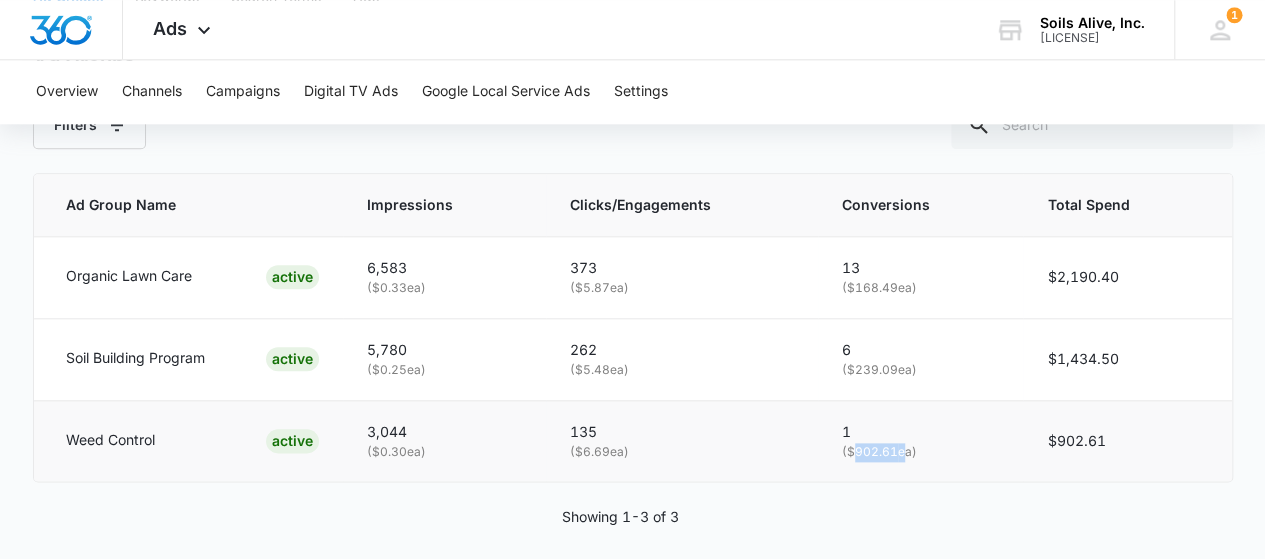 drag, startPoint x: 864, startPoint y: 447, endPoint x: 902, endPoint y: 455, distance: 38.832977 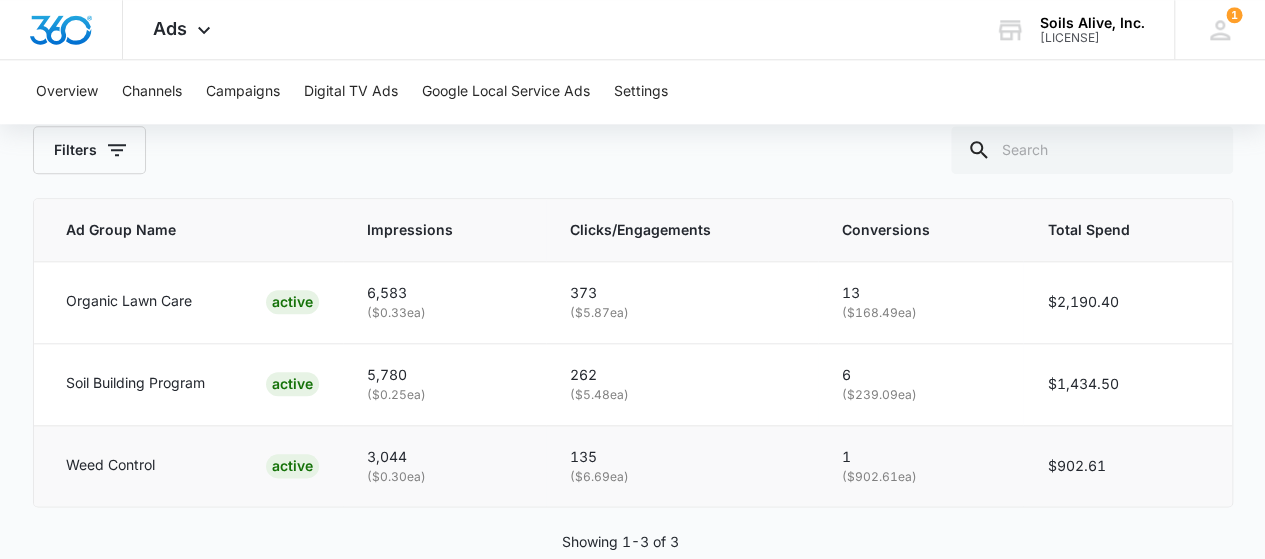 scroll, scrollTop: 982, scrollLeft: 0, axis: vertical 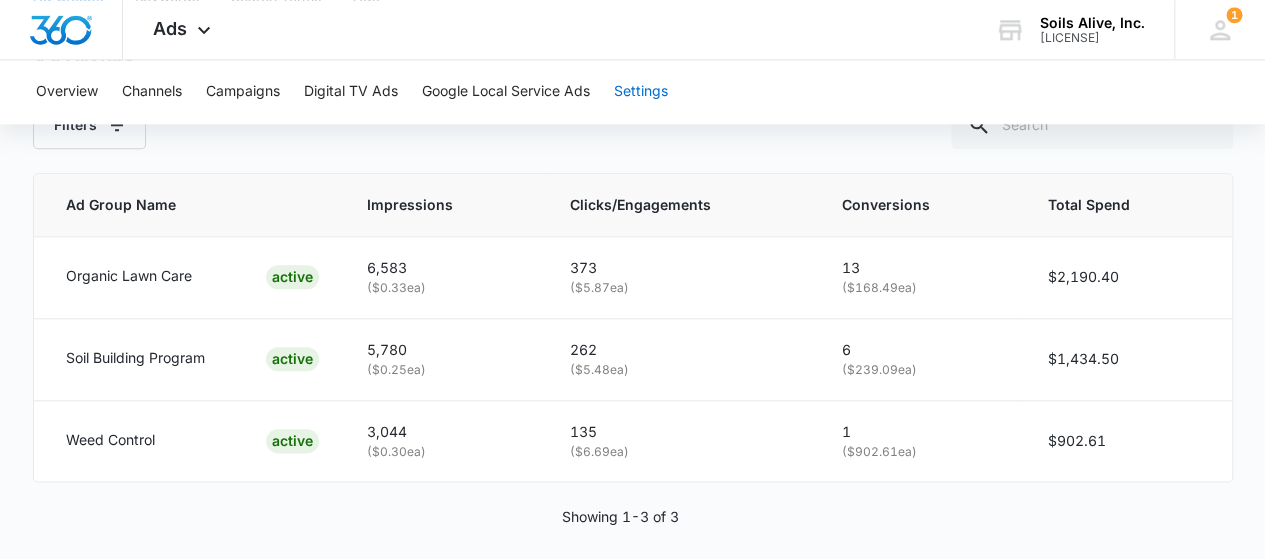 click on "Settings" at bounding box center [641, 92] 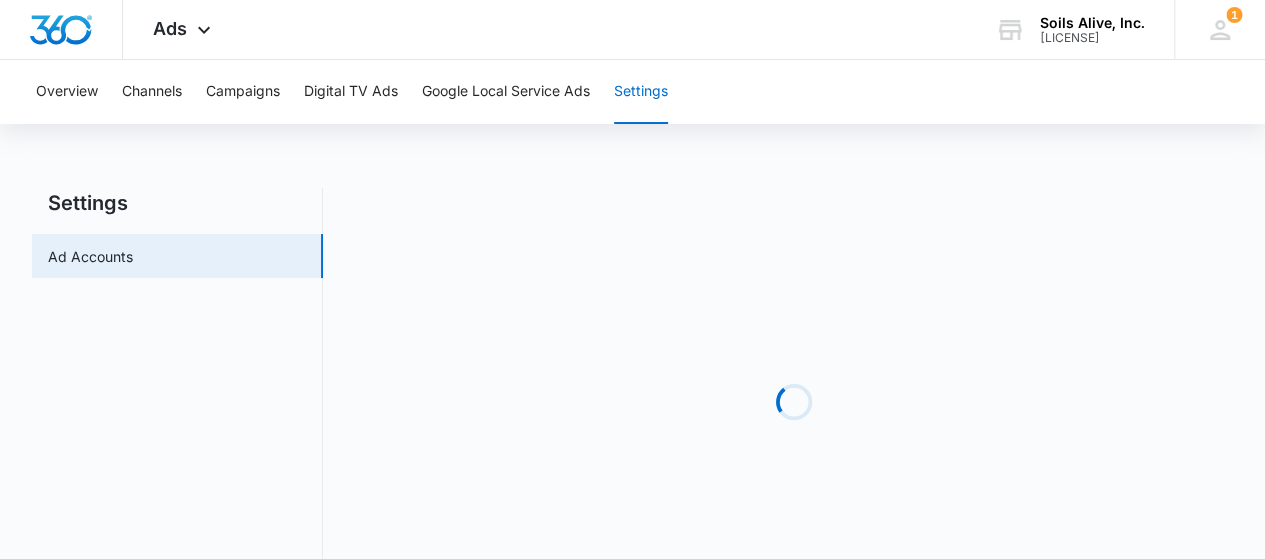 scroll, scrollTop: 16, scrollLeft: 0, axis: vertical 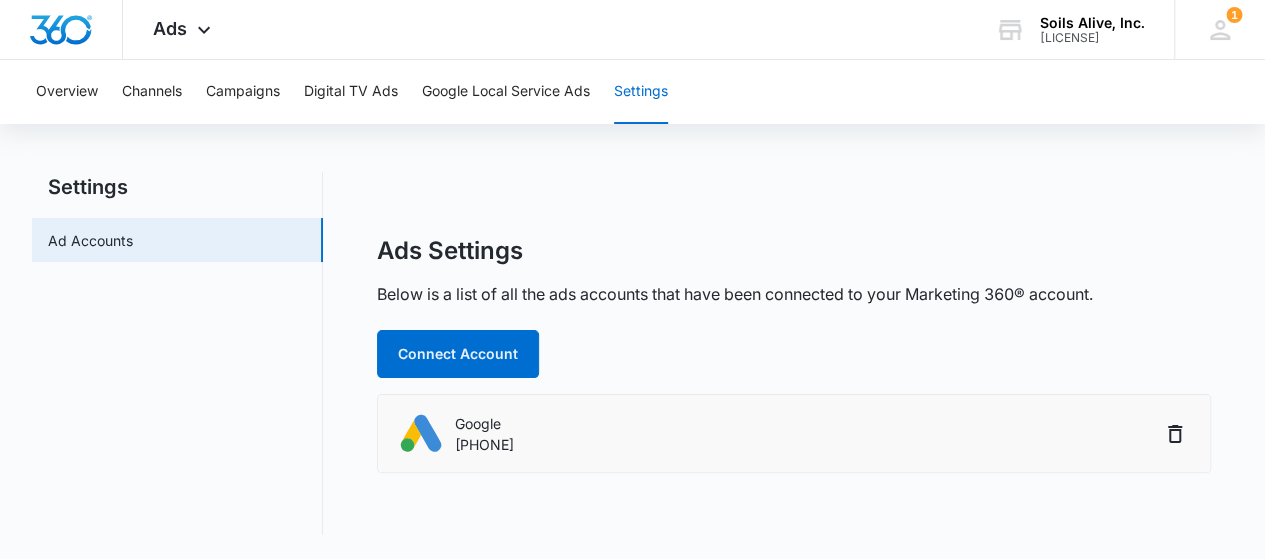 click on "Google" at bounding box center [484, 423] 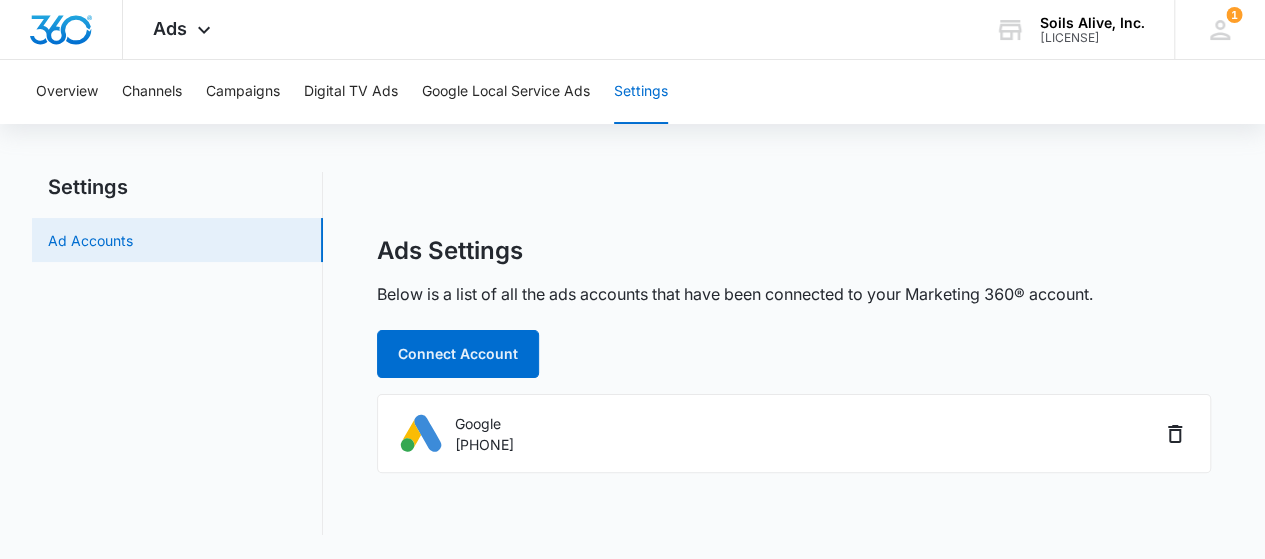 click on "Ad Accounts" at bounding box center [90, 240] 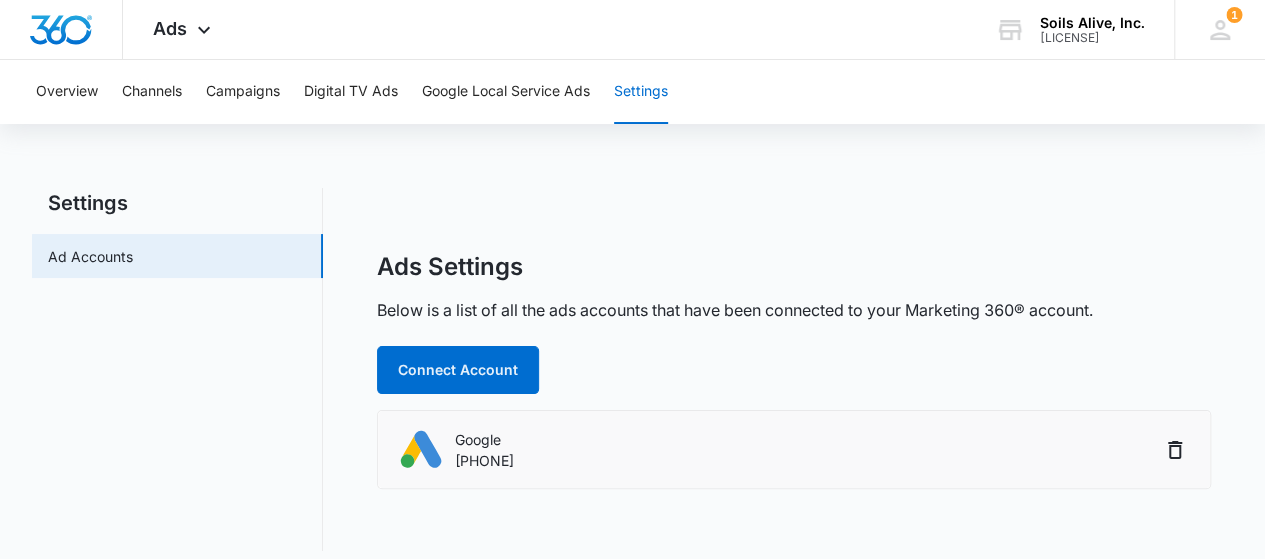 click on "311-559-3278" at bounding box center [484, 460] 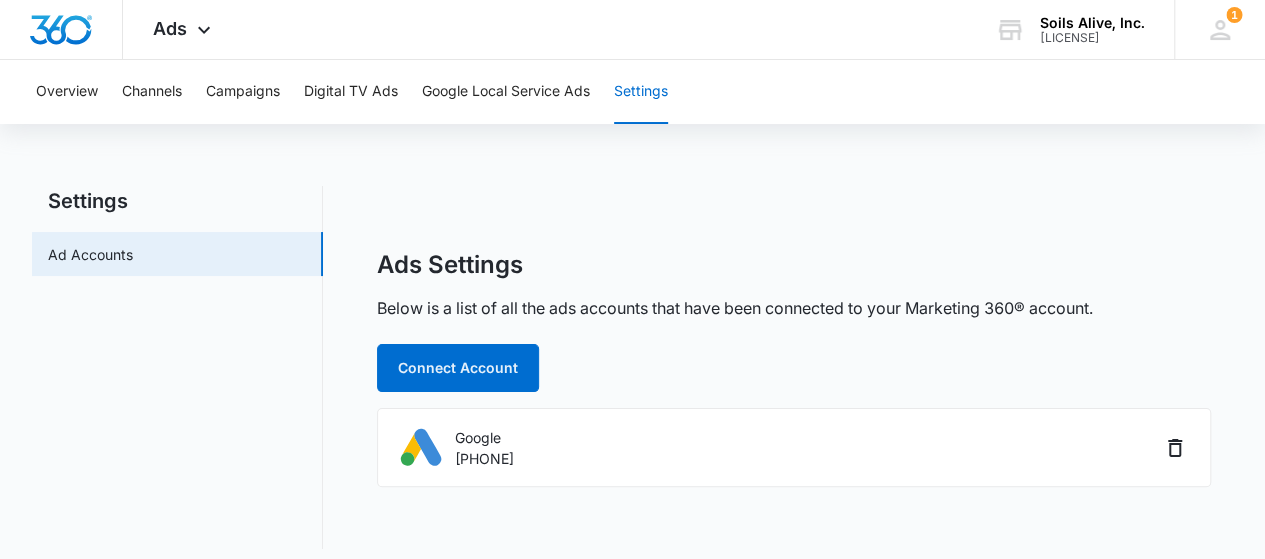 scroll, scrollTop: 0, scrollLeft: 0, axis: both 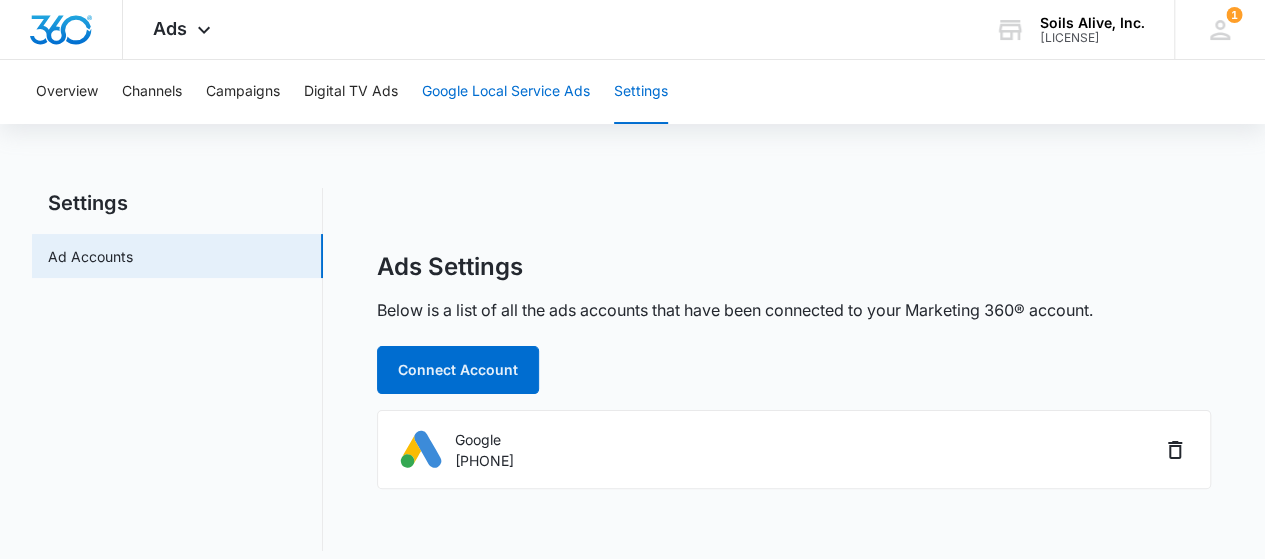 click on "Google Local Service Ads" at bounding box center (506, 92) 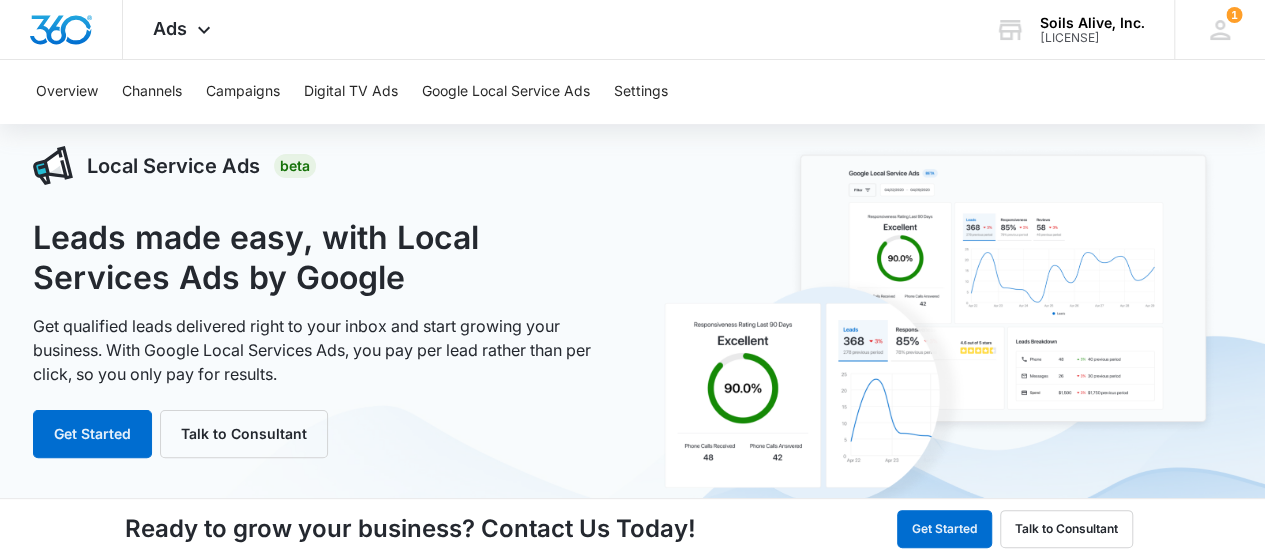 scroll, scrollTop: 0, scrollLeft: 0, axis: both 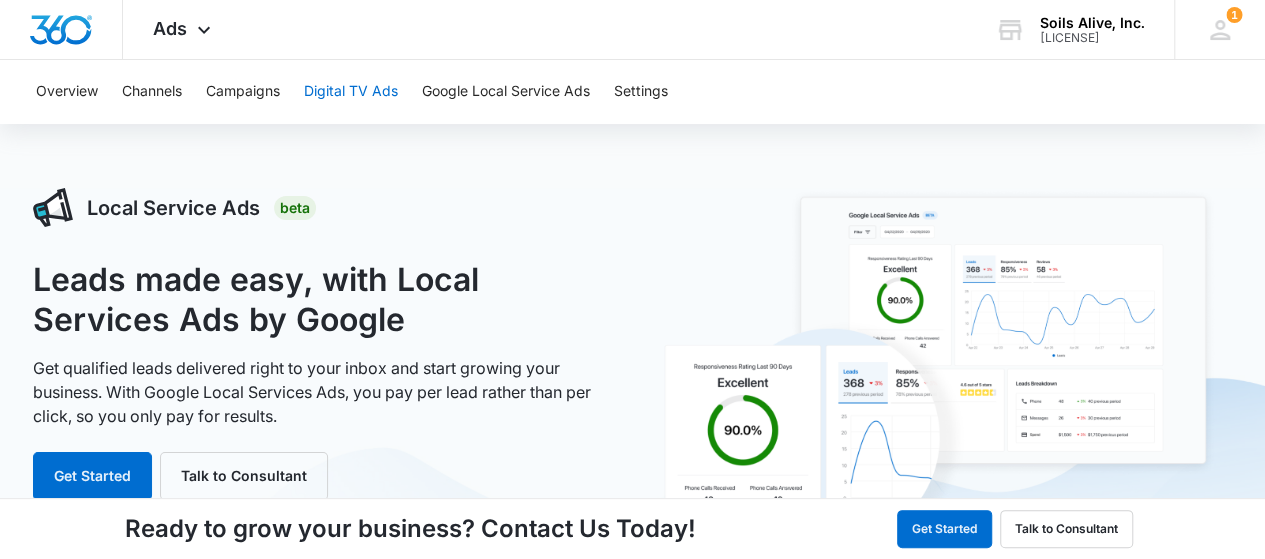 click on "Digital TV Ads" at bounding box center (351, 92) 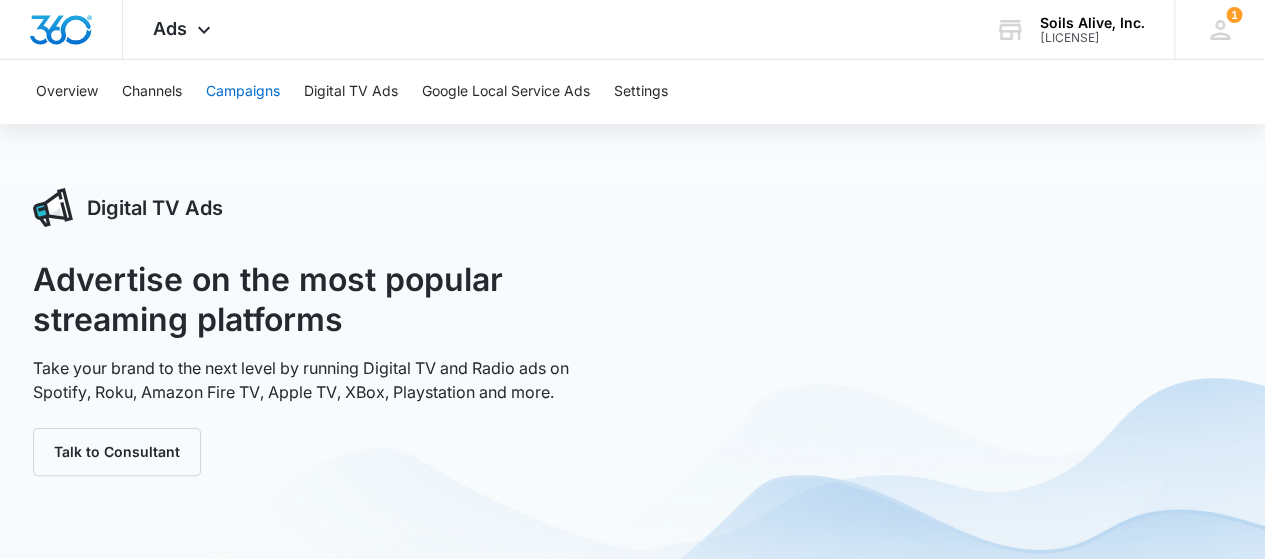 click on "Campaigns" at bounding box center (243, 92) 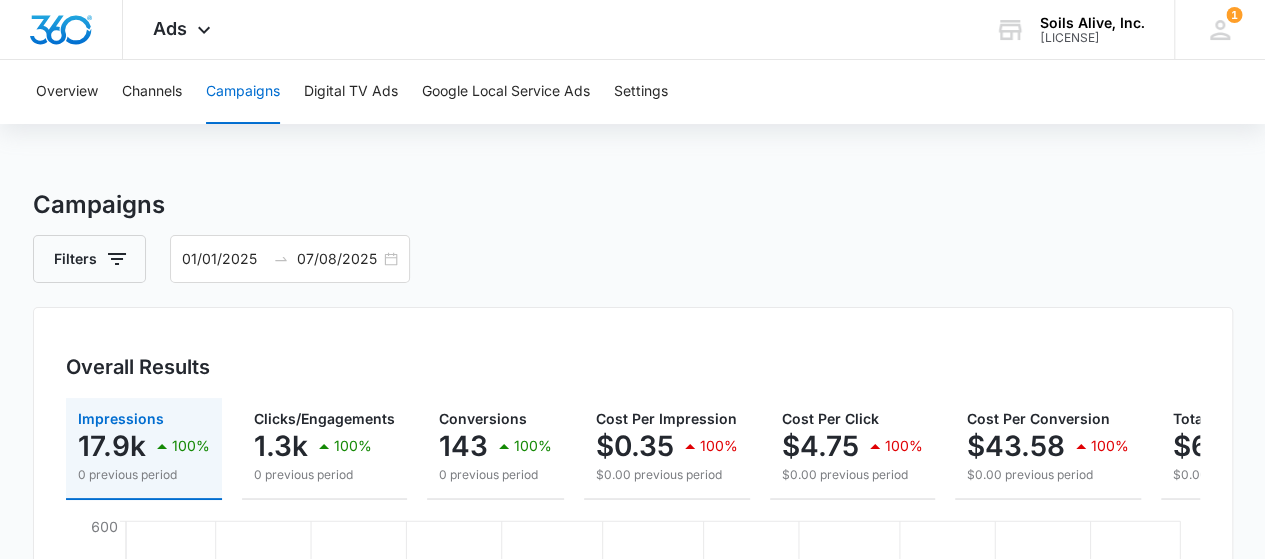 scroll, scrollTop: 0, scrollLeft: 0, axis: both 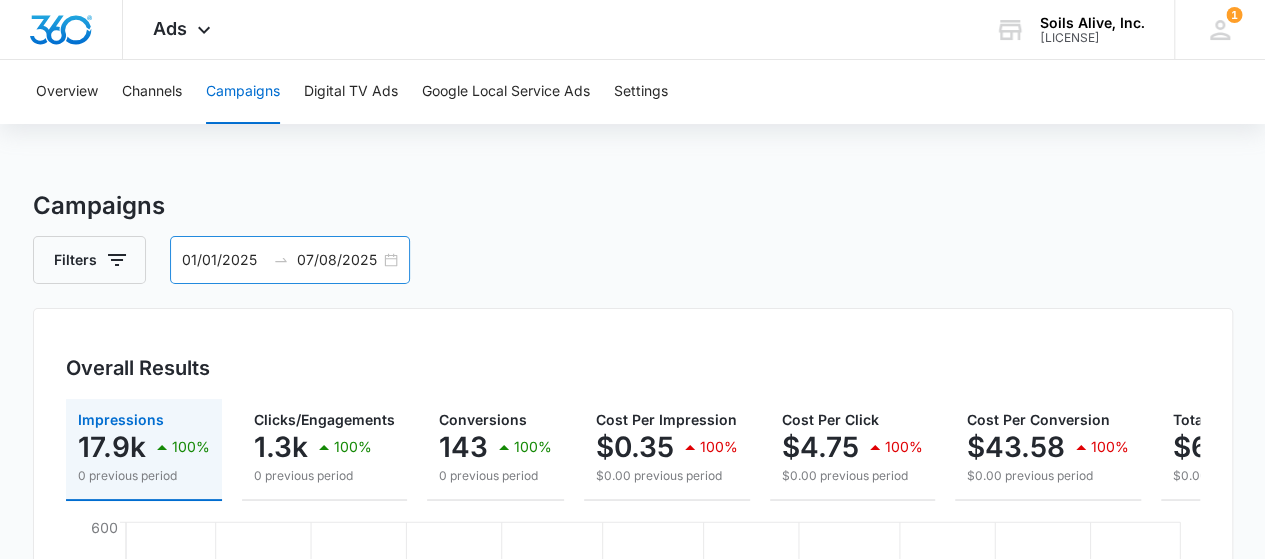 click on "[date] [date]" at bounding box center [290, 260] 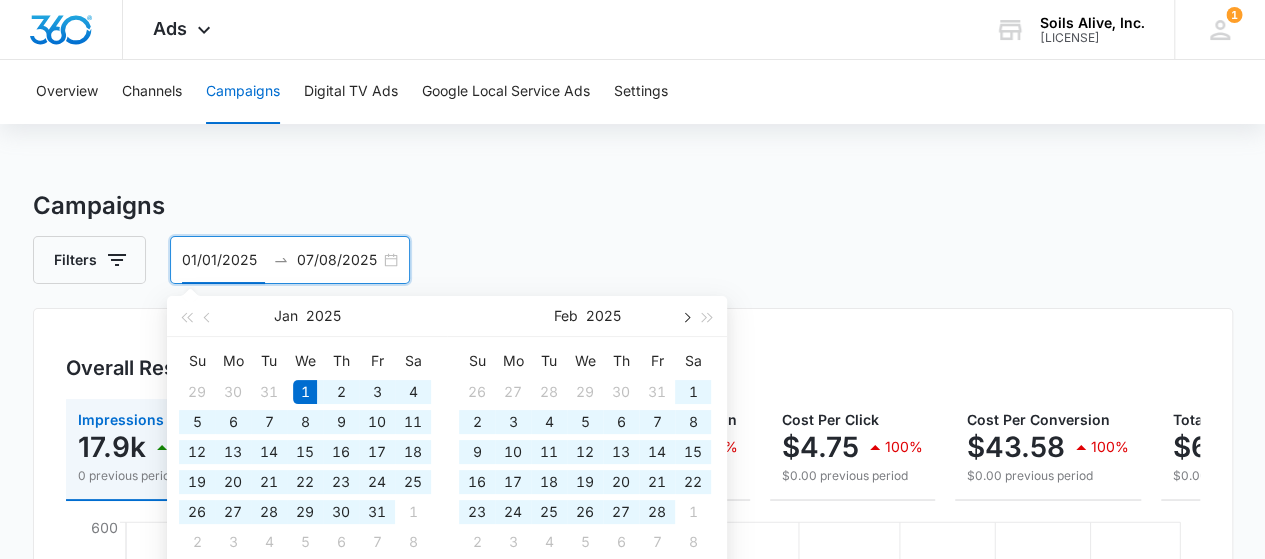 click at bounding box center [685, 316] 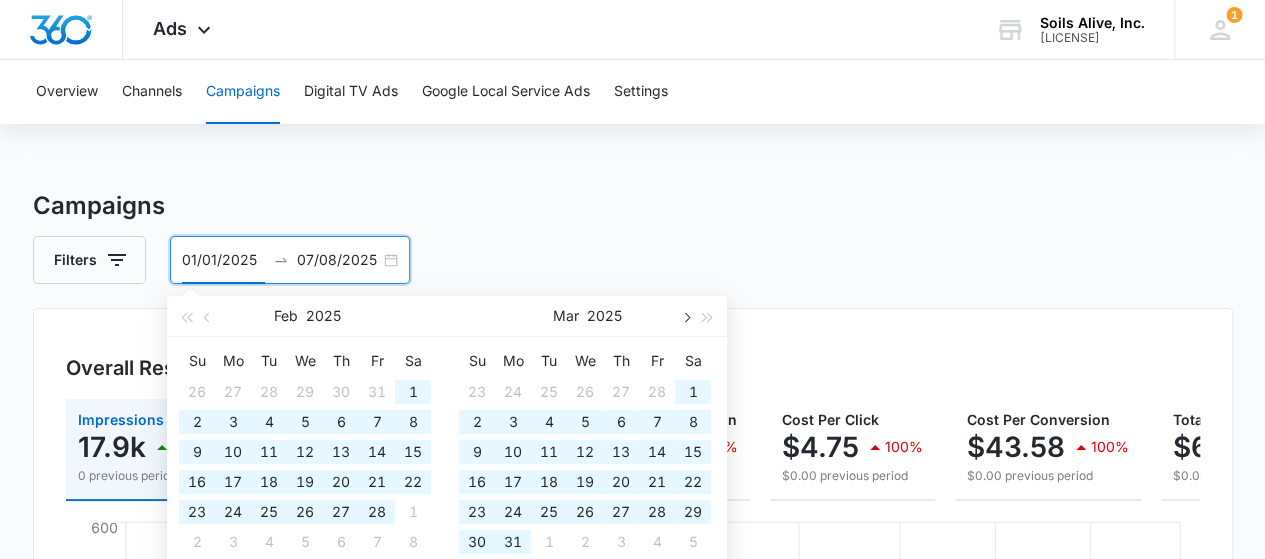 click at bounding box center [685, 316] 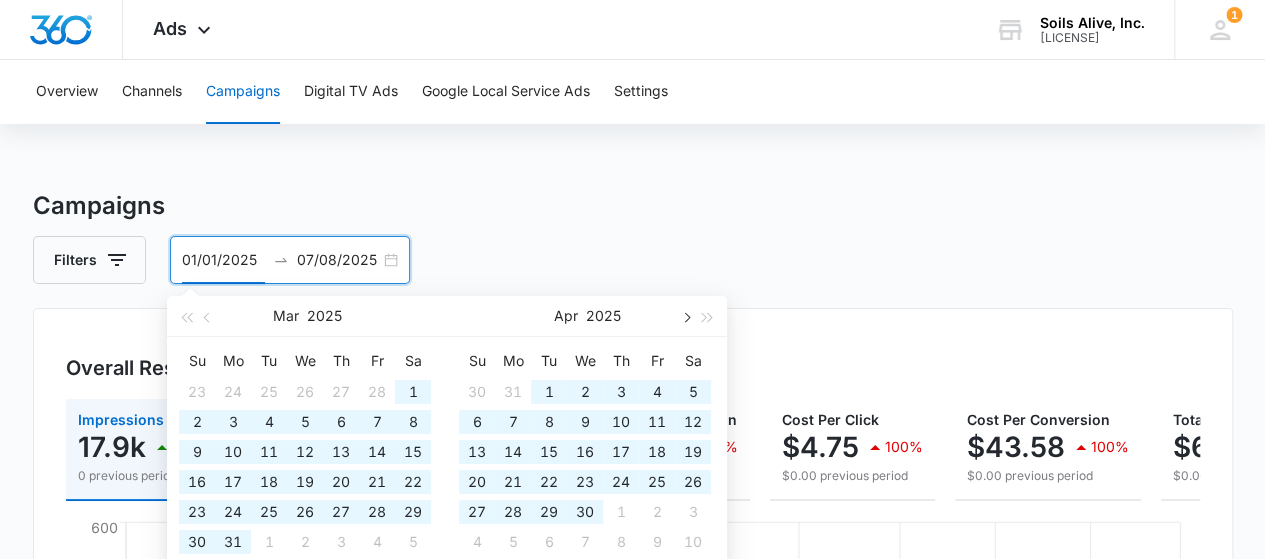 click at bounding box center [685, 316] 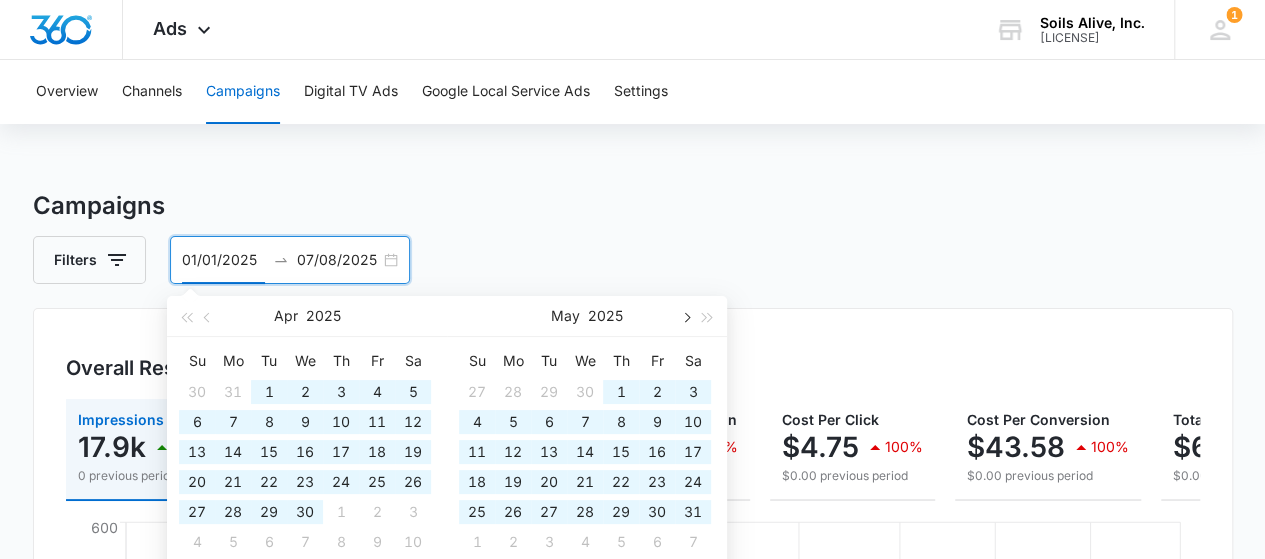 click at bounding box center [685, 316] 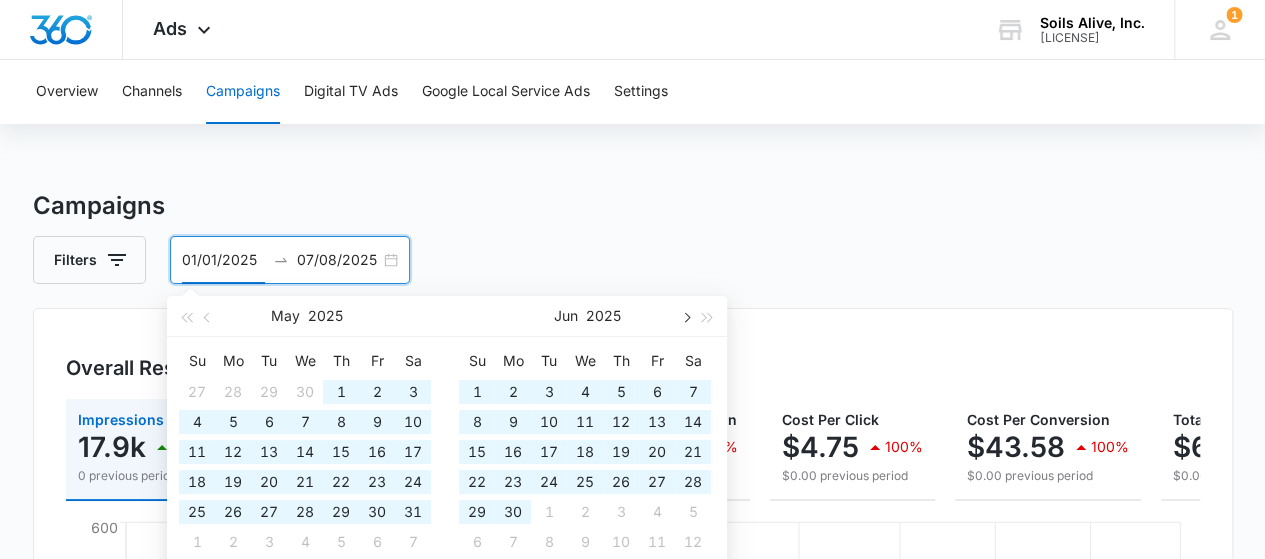 click at bounding box center [685, 316] 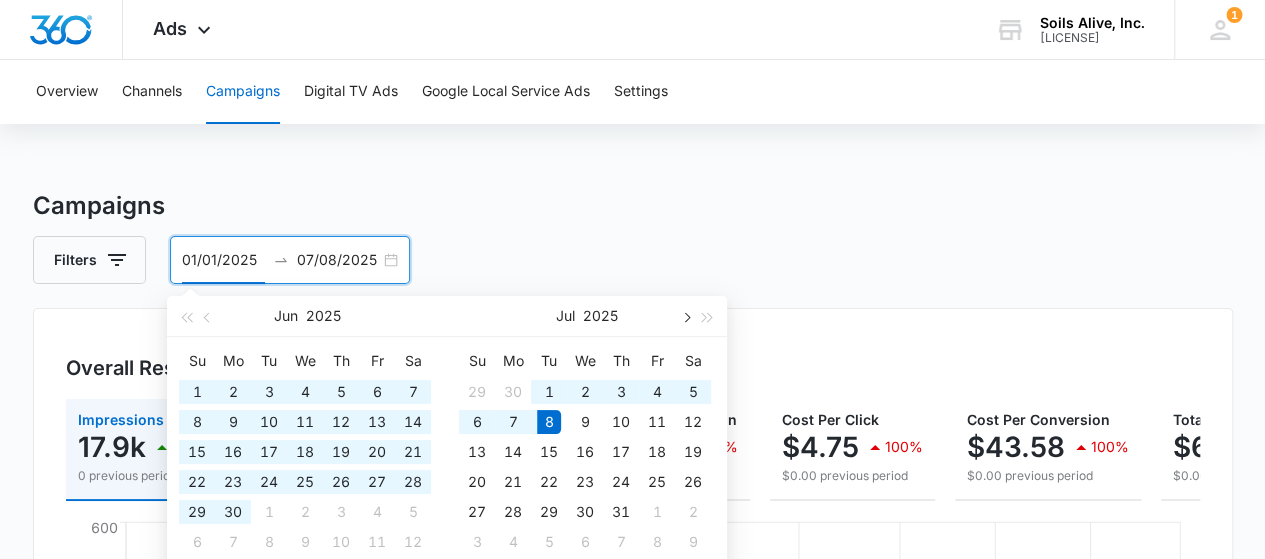 click at bounding box center (685, 316) 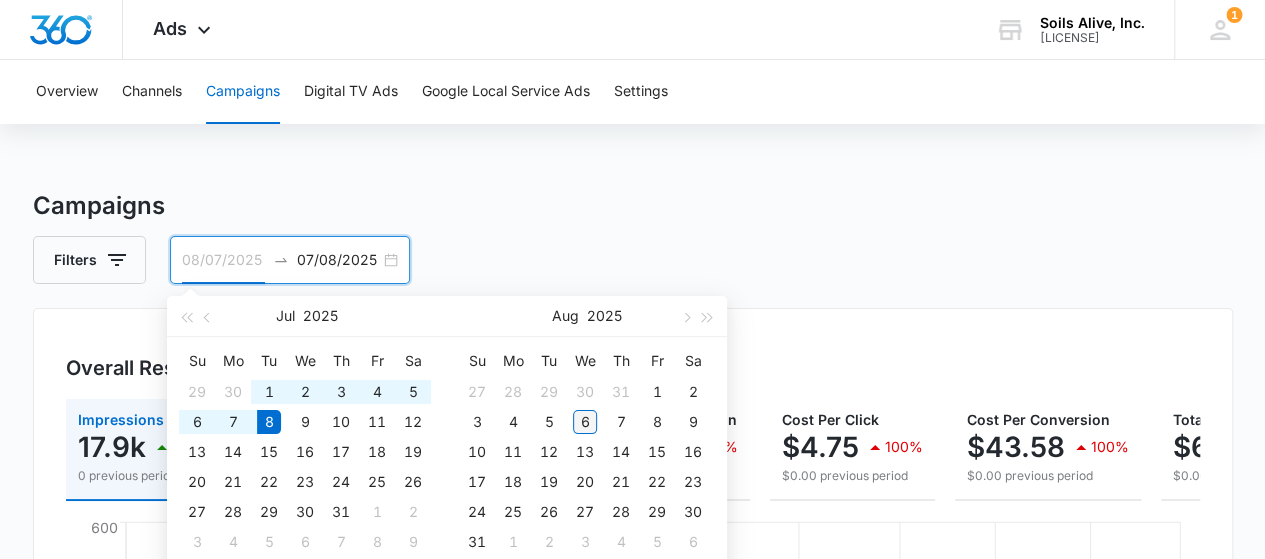 type on "08/06/2025" 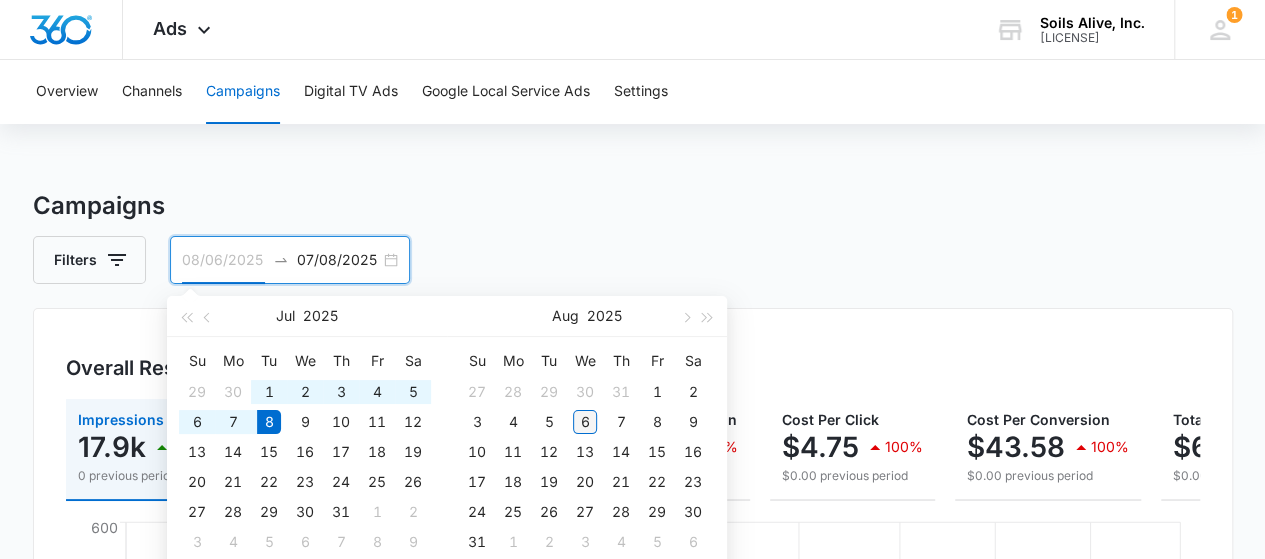click on "6" at bounding box center [585, 422] 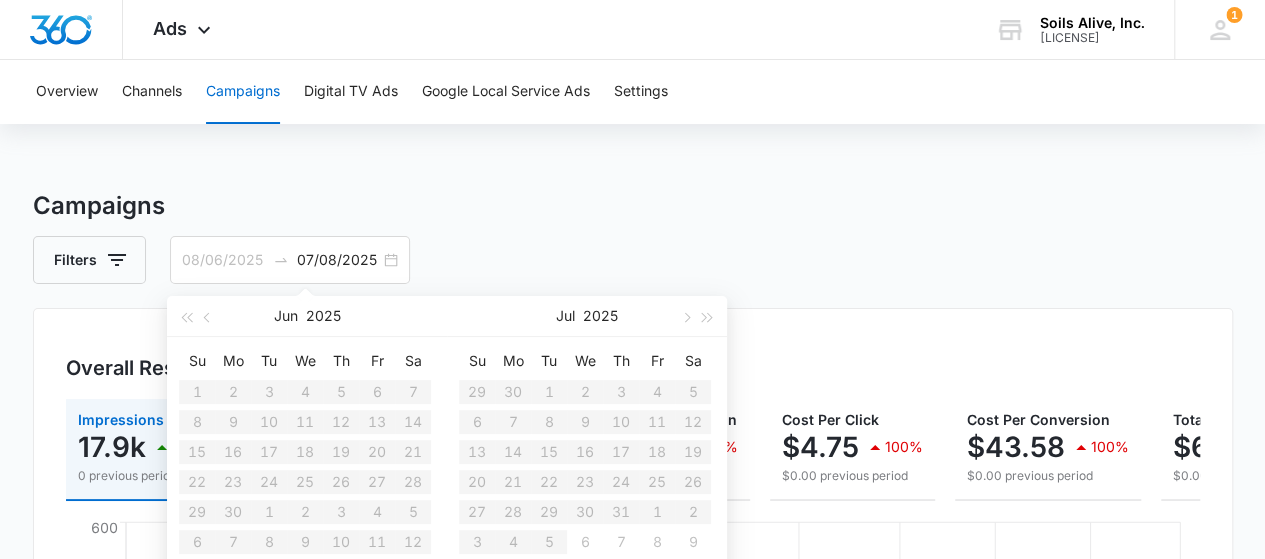 type 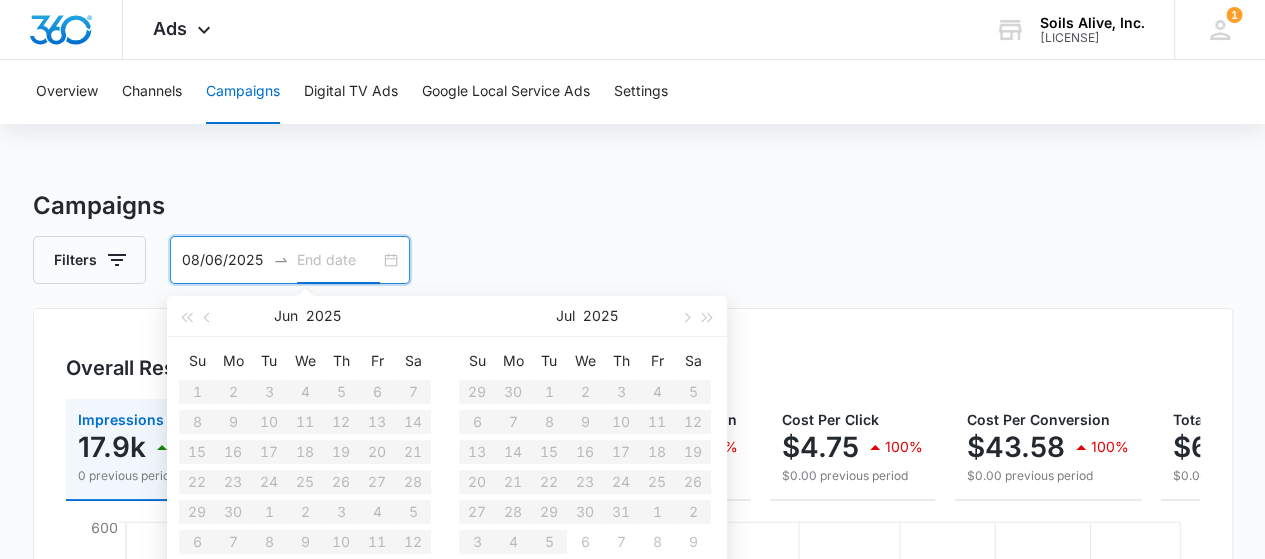 click on "Campaigns" at bounding box center (633, 206) 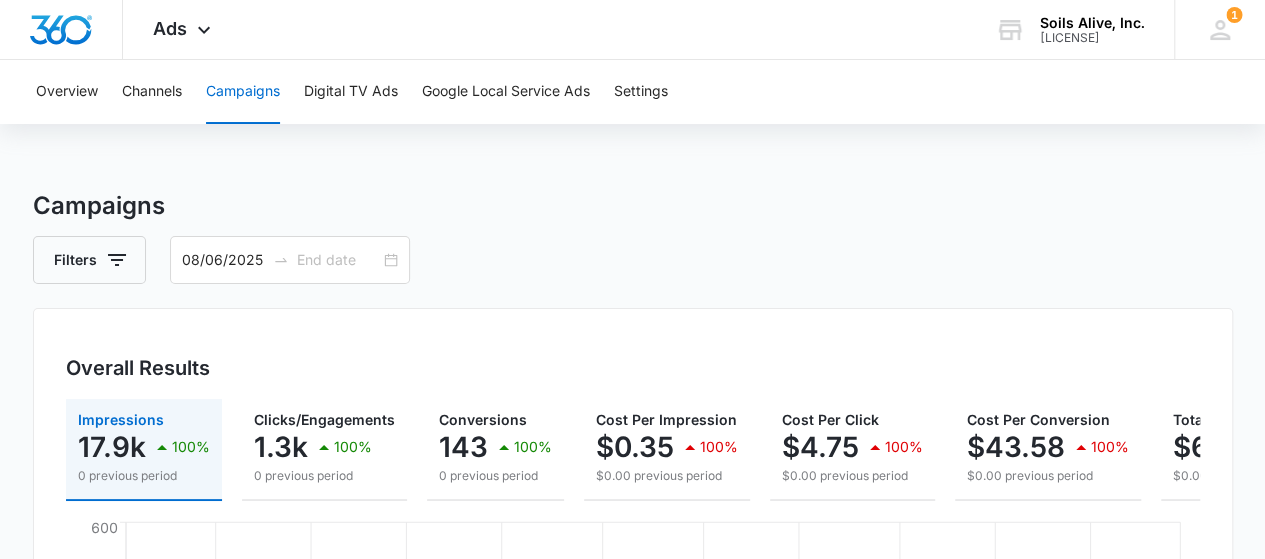type on "01/01/2025" 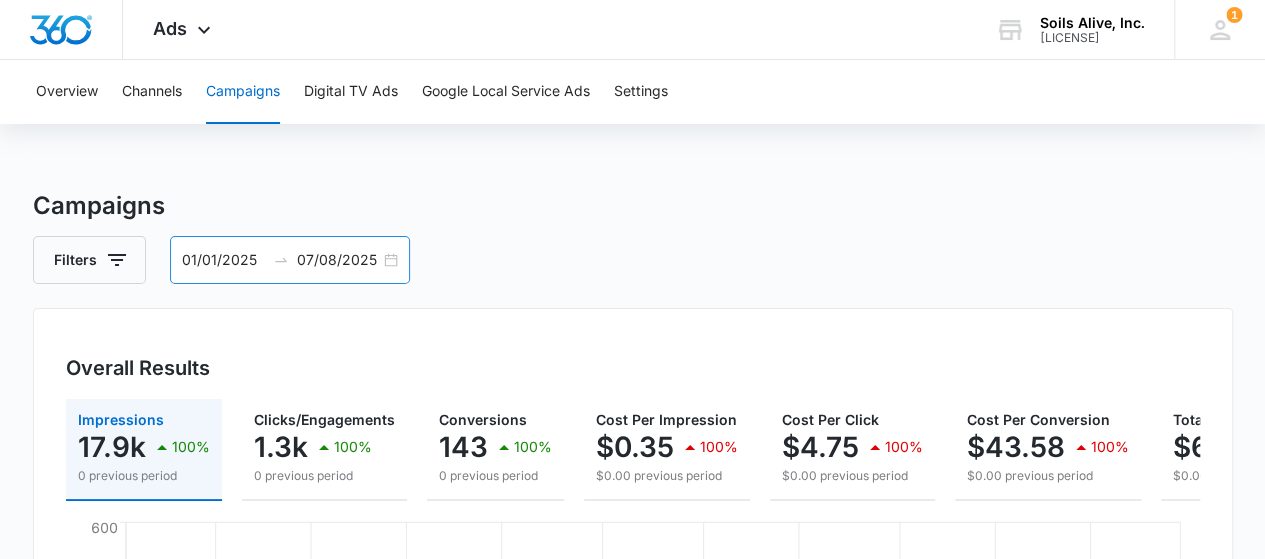 click on "[date] [date]" at bounding box center (290, 260) 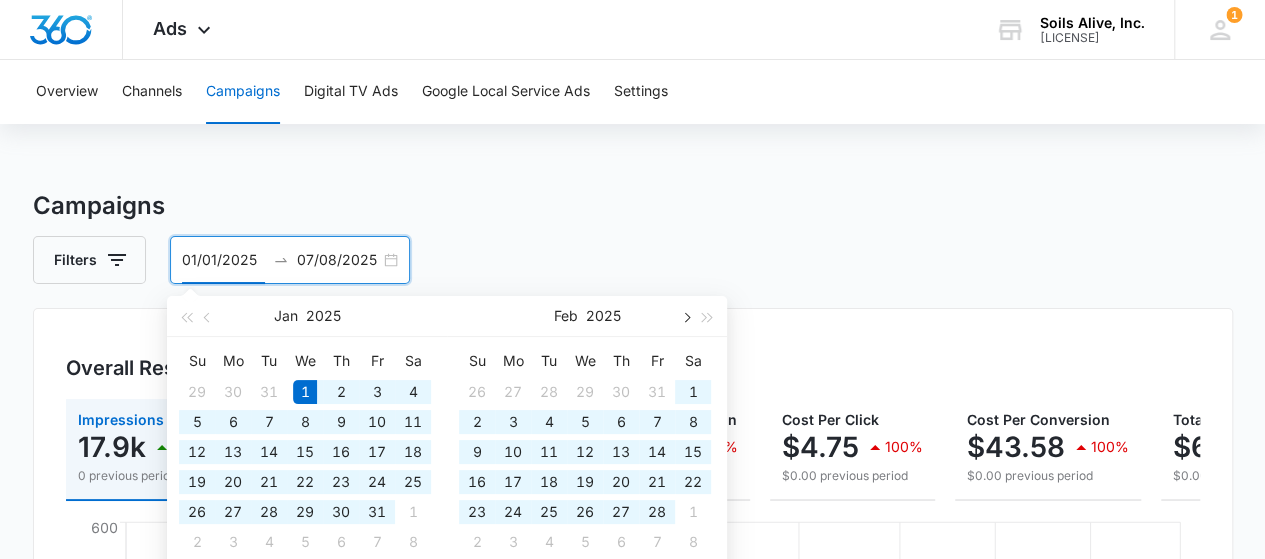 click at bounding box center (685, 316) 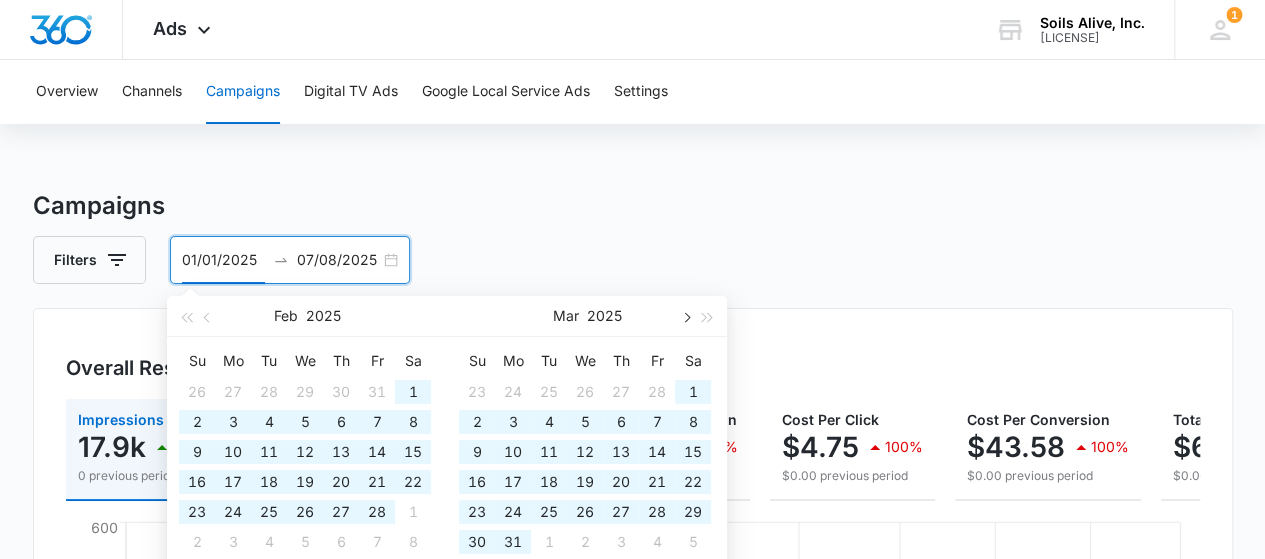 click at bounding box center (685, 316) 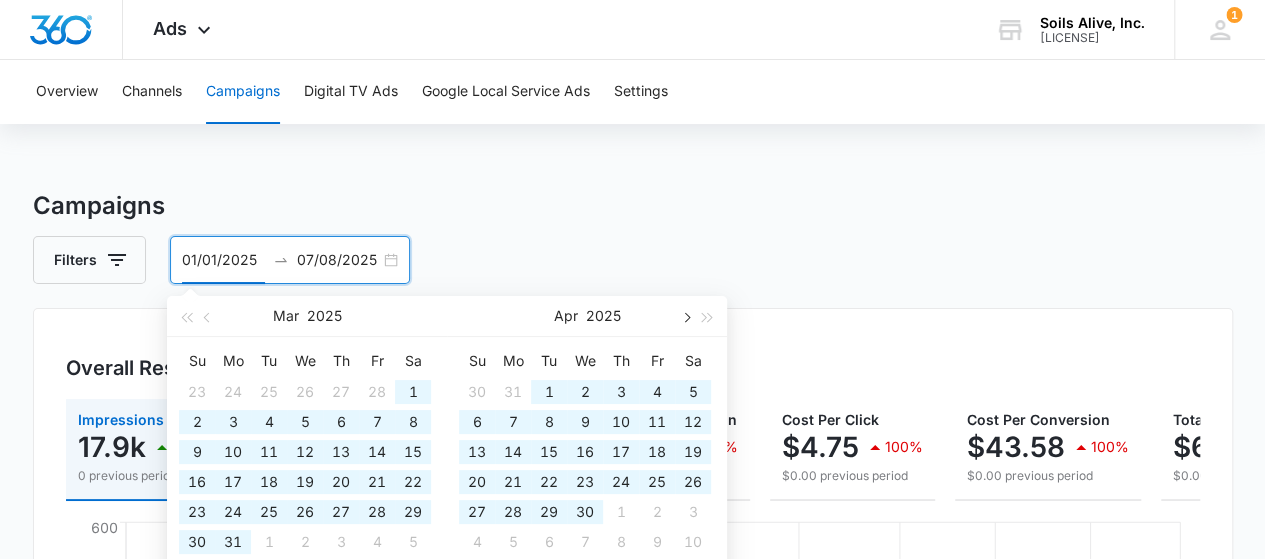 click at bounding box center (685, 316) 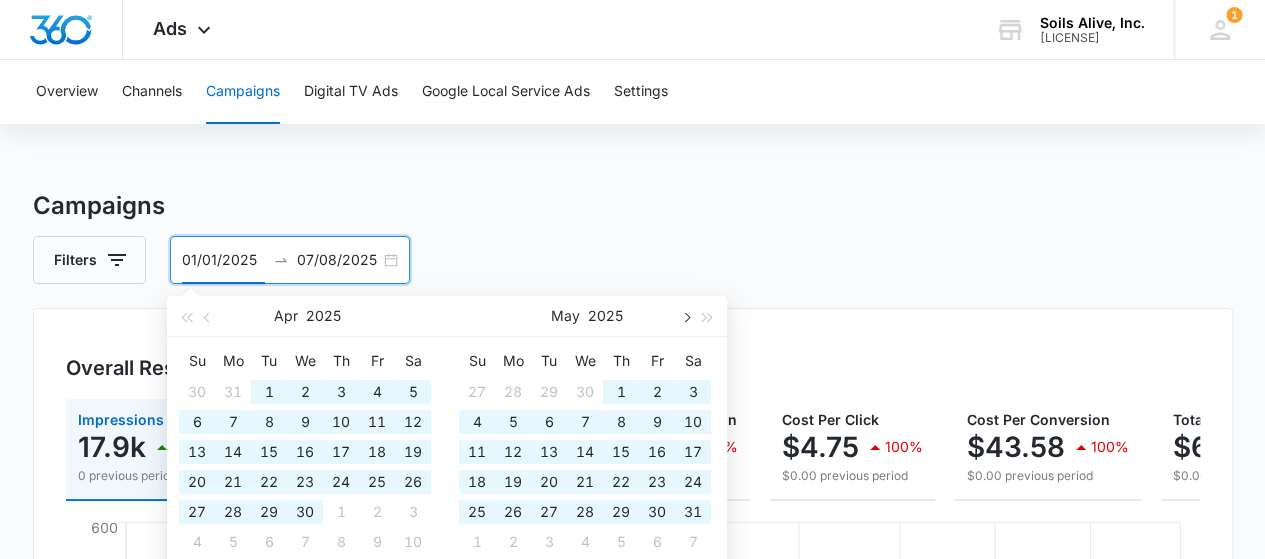 click at bounding box center [685, 316] 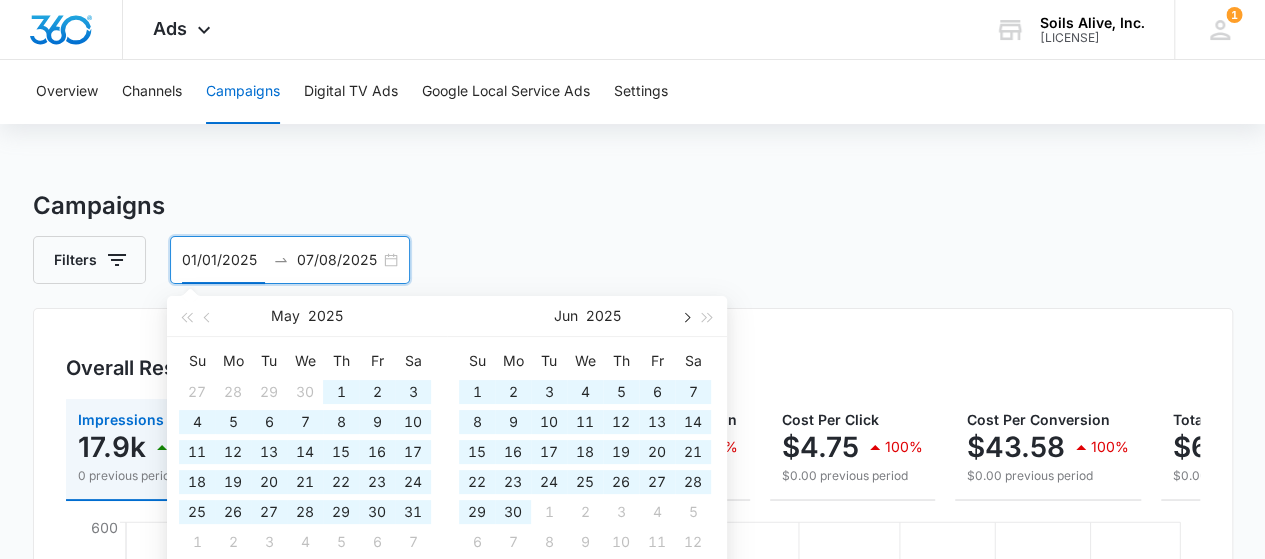 click at bounding box center [685, 316] 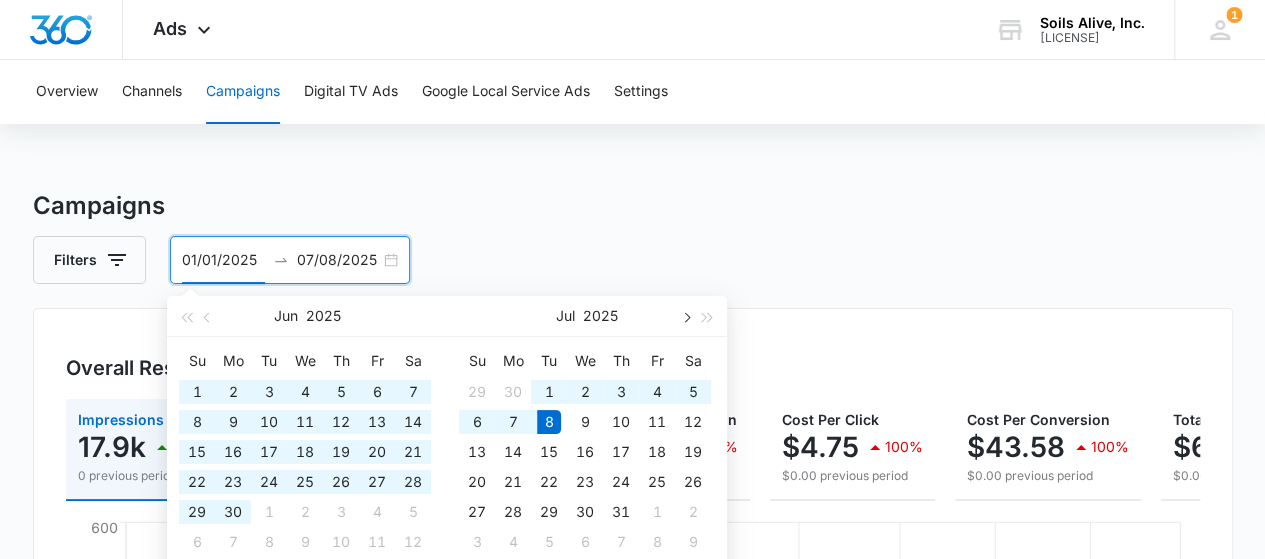 click at bounding box center (685, 316) 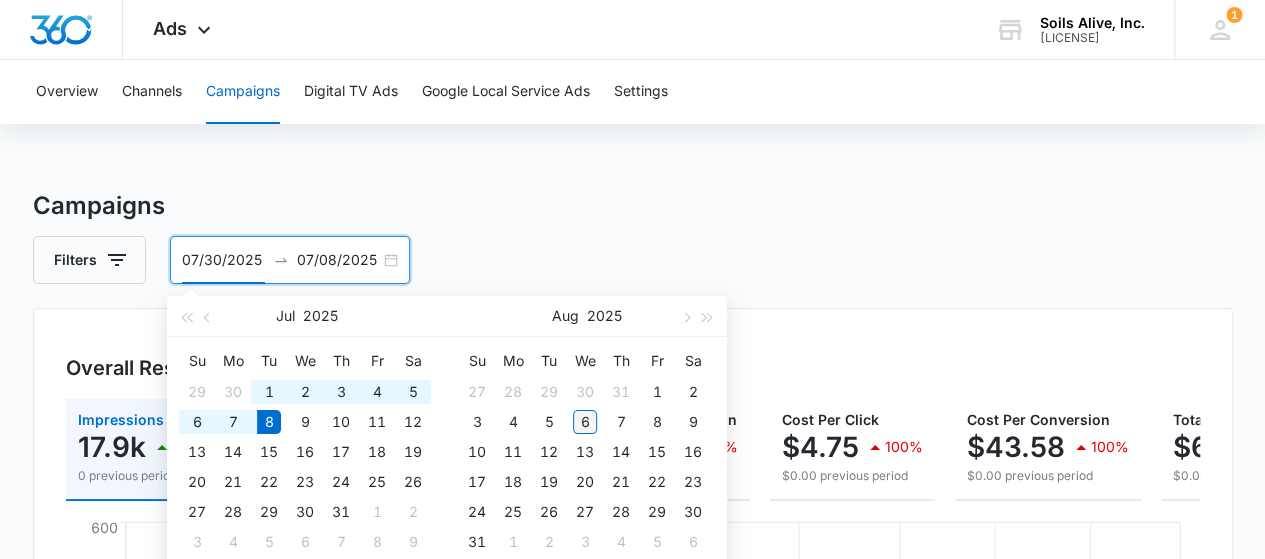 type on "08/06/2025" 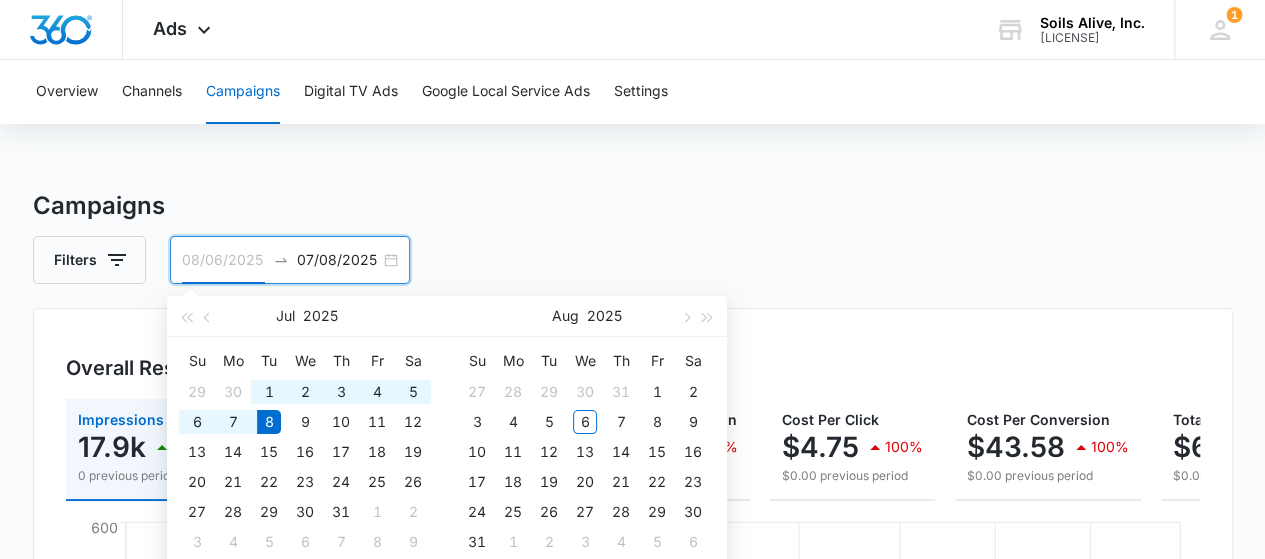 click on "6" at bounding box center (585, 422) 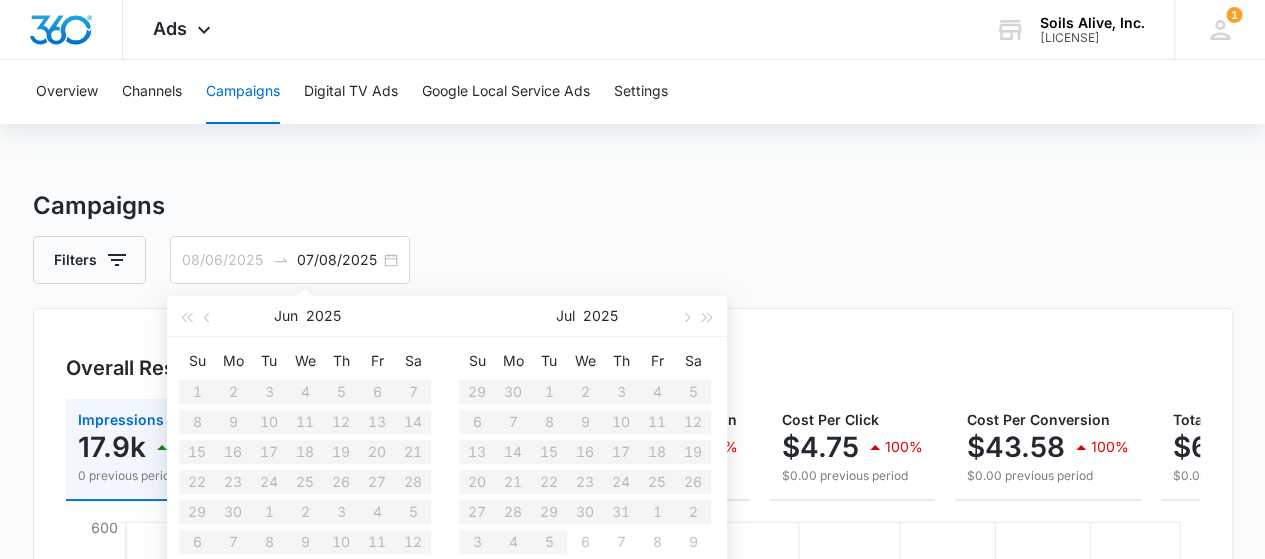 type 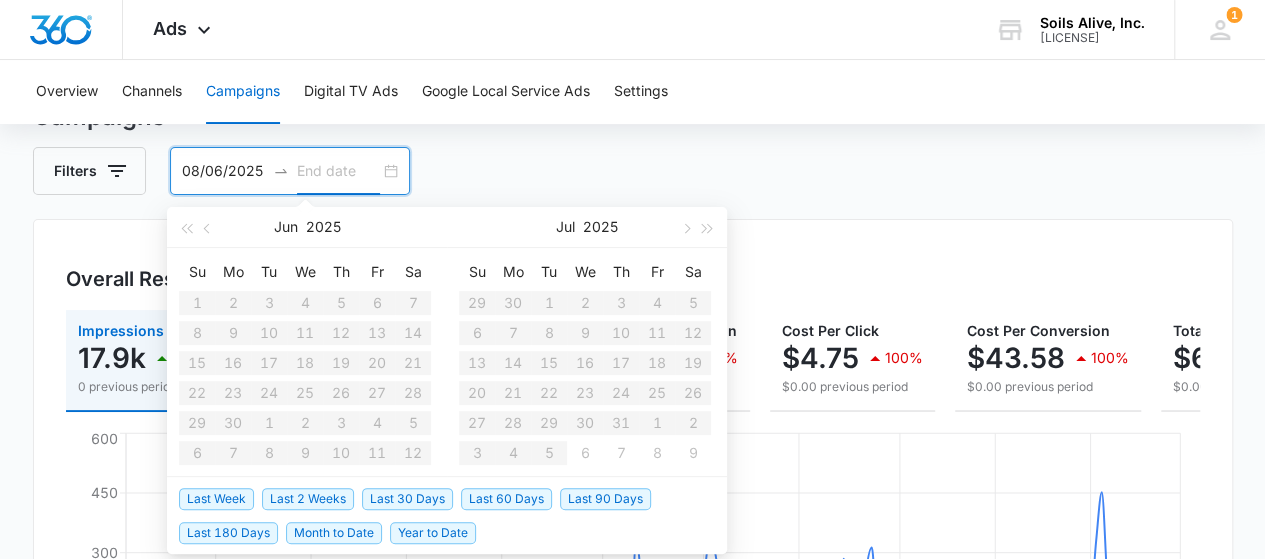 scroll, scrollTop: 100, scrollLeft: 0, axis: vertical 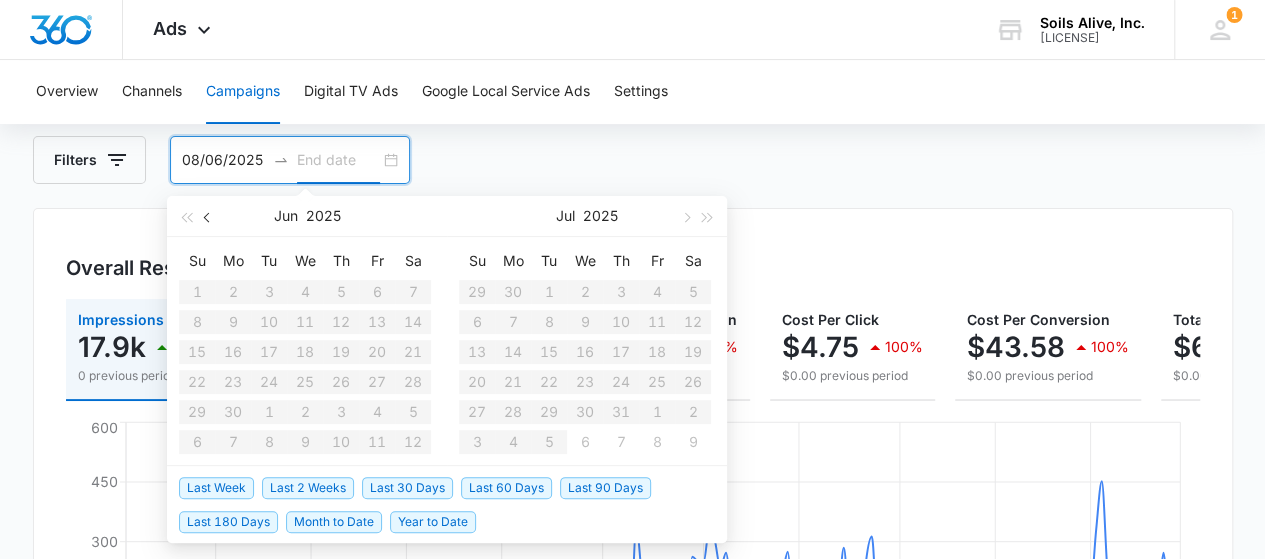 click at bounding box center (208, 216) 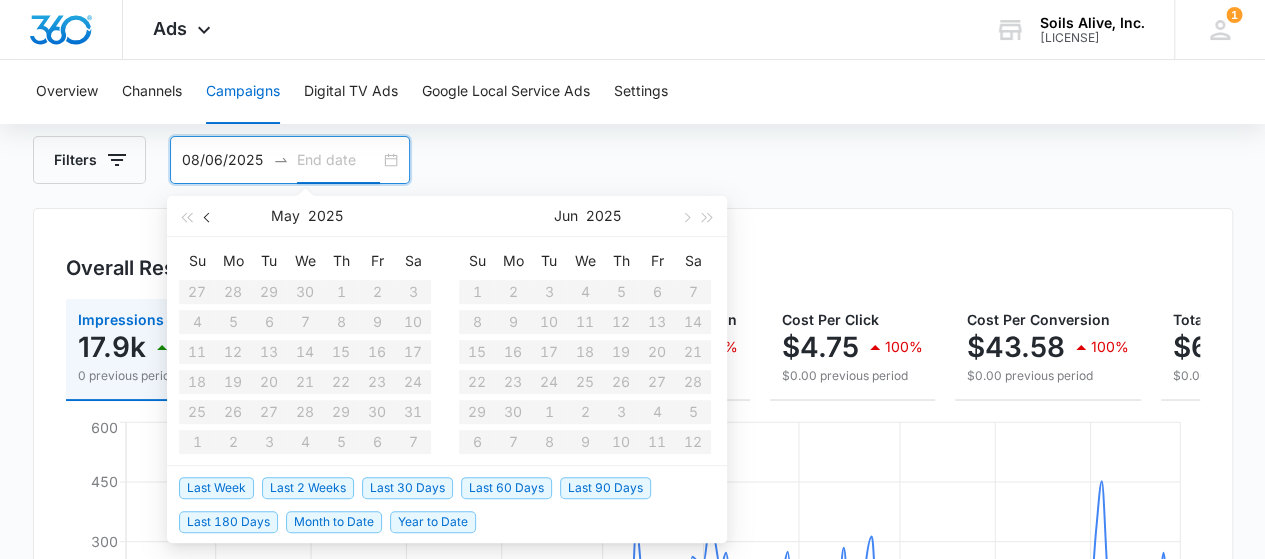 click at bounding box center (208, 216) 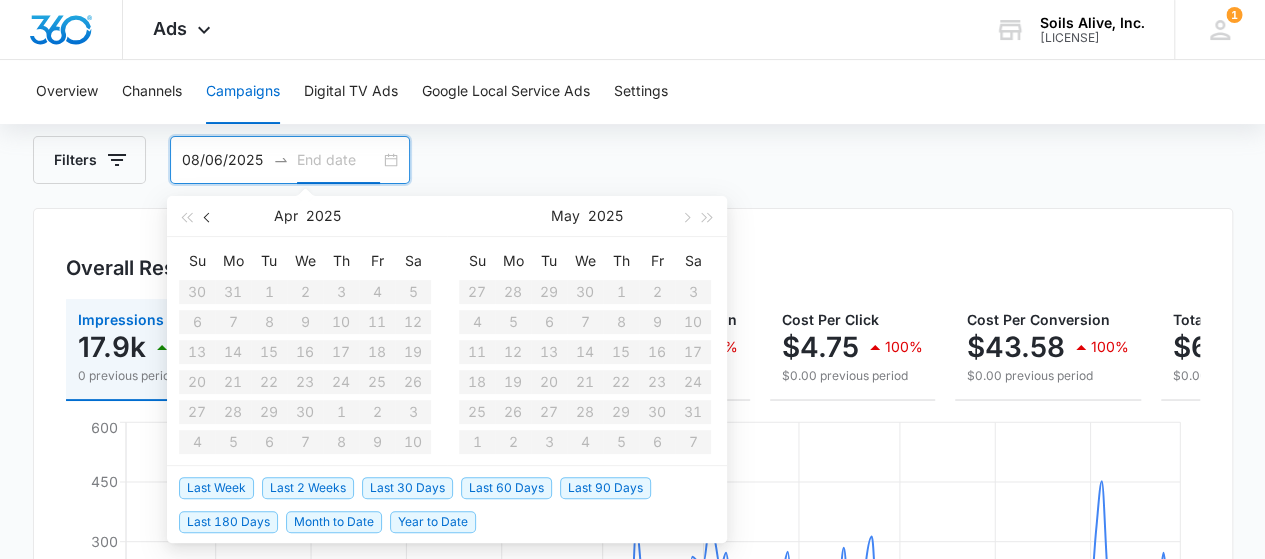 click at bounding box center [208, 216] 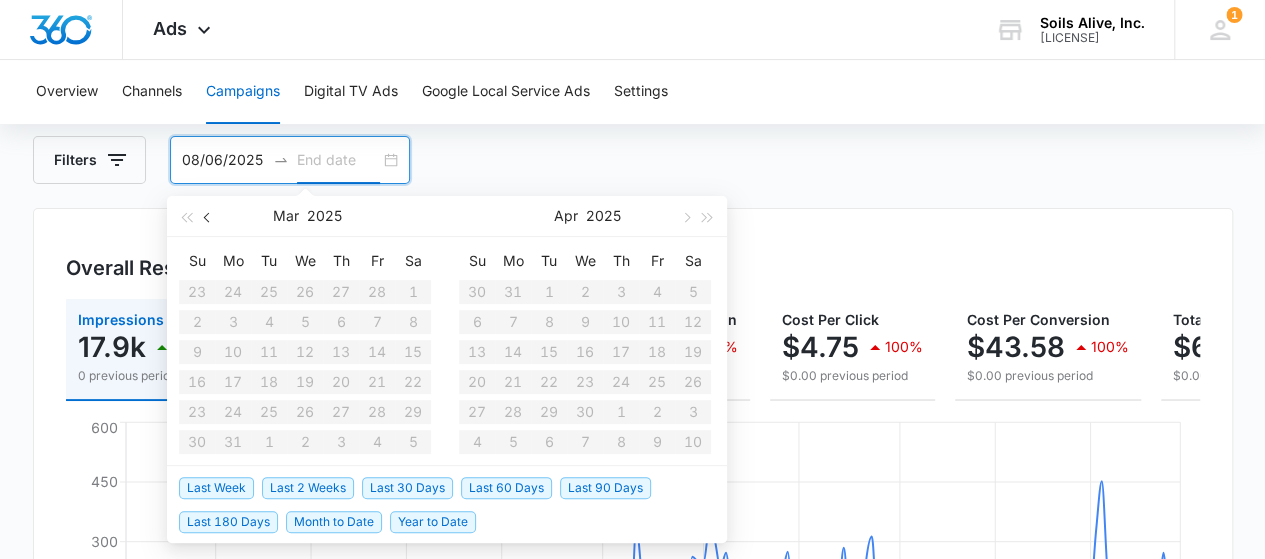 click at bounding box center [208, 216] 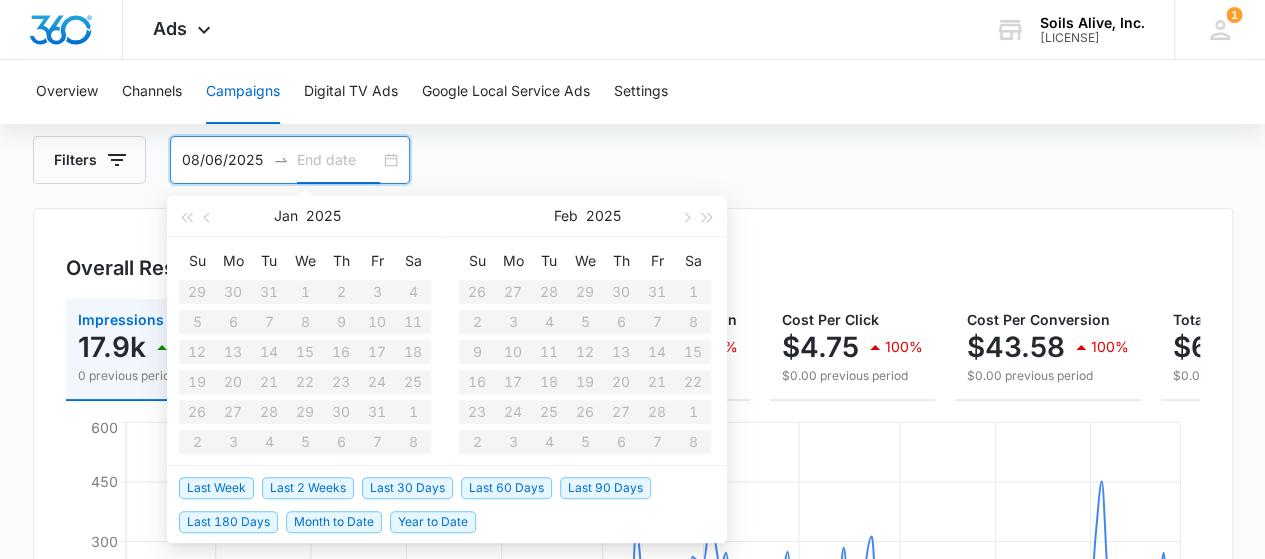 click on "Su Mo Tu We Th Fr Sa 29 30 31 1 2 3 4 5 6 7 8 9 10 11 12 13 14 15 16 17 18 19 20 21 22 23 24 25 26 27 28 29 30 31 1 2 3 4 5 6 7 8" at bounding box center (305, 351) 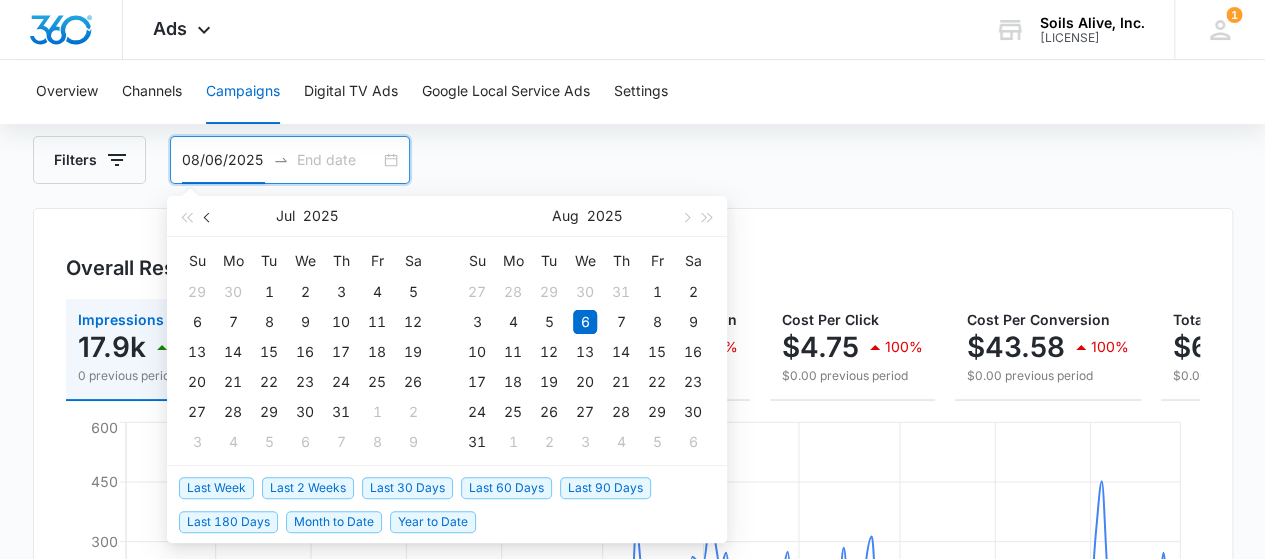 click at bounding box center (208, 216) 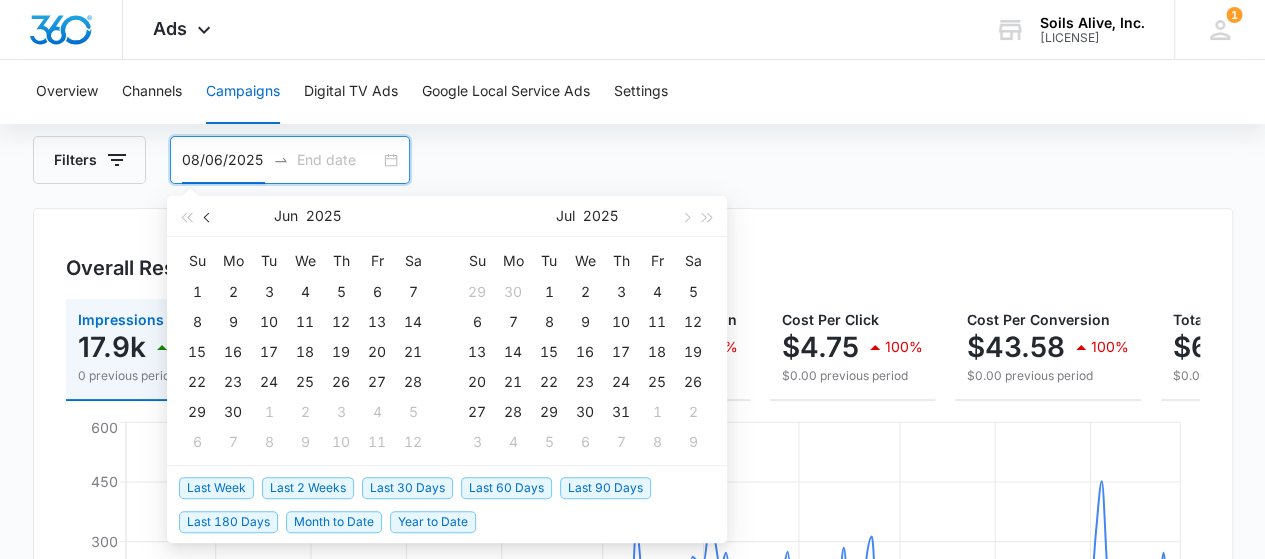 click at bounding box center (208, 216) 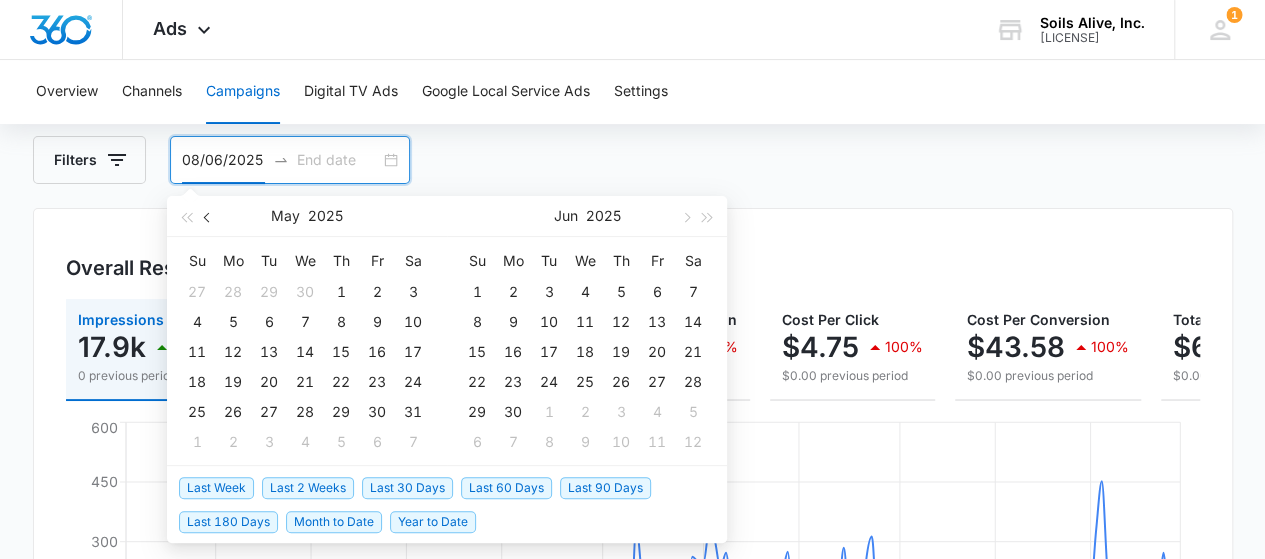 click at bounding box center [208, 216] 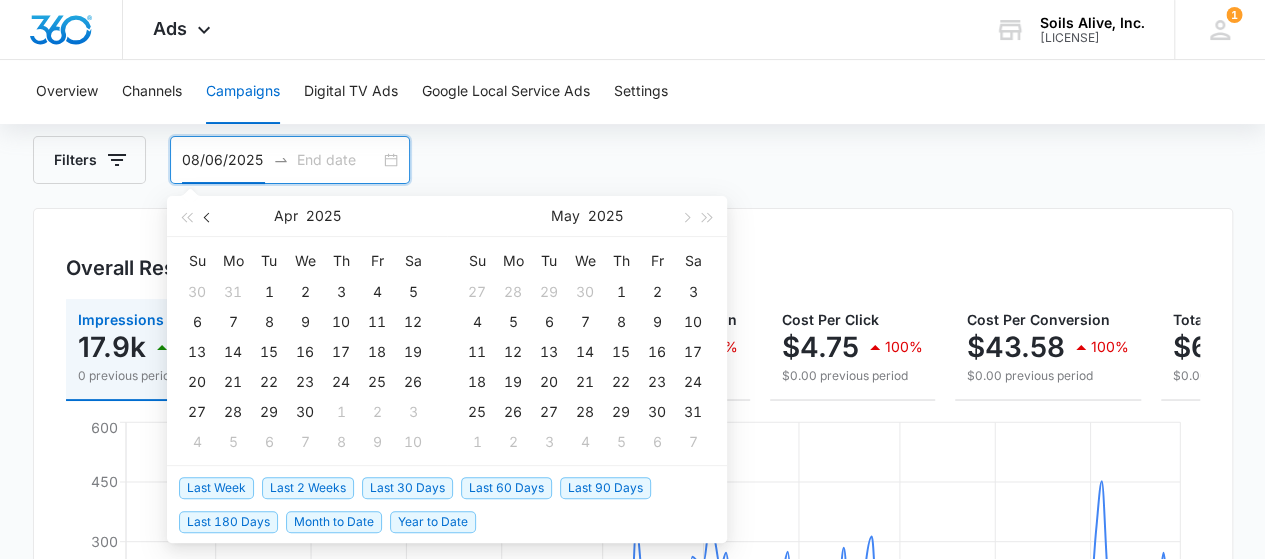 click at bounding box center (208, 216) 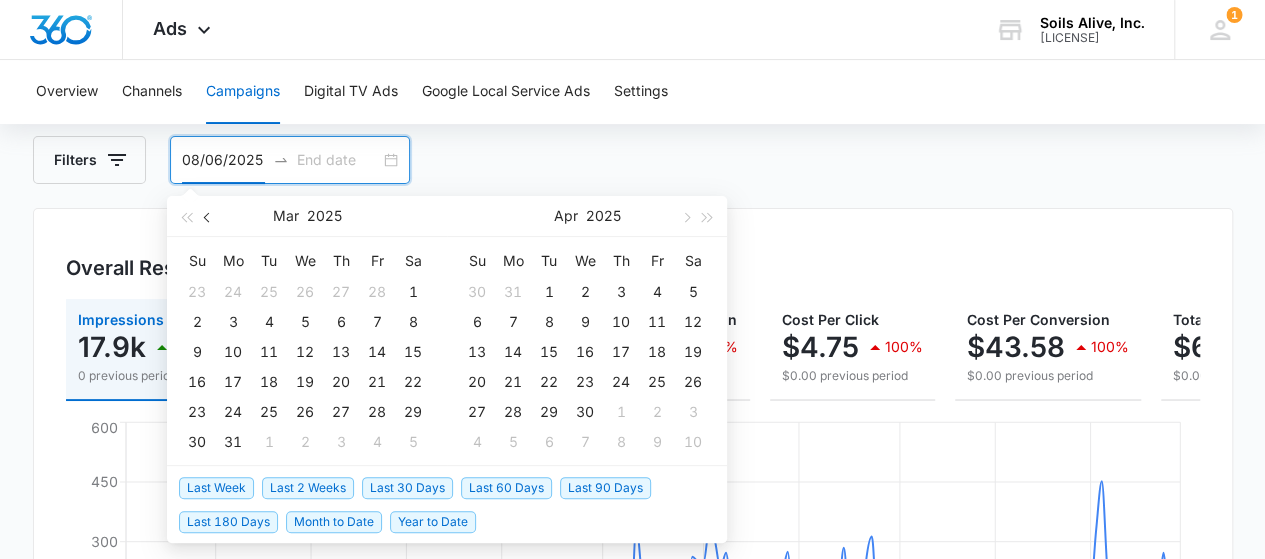 click at bounding box center (208, 216) 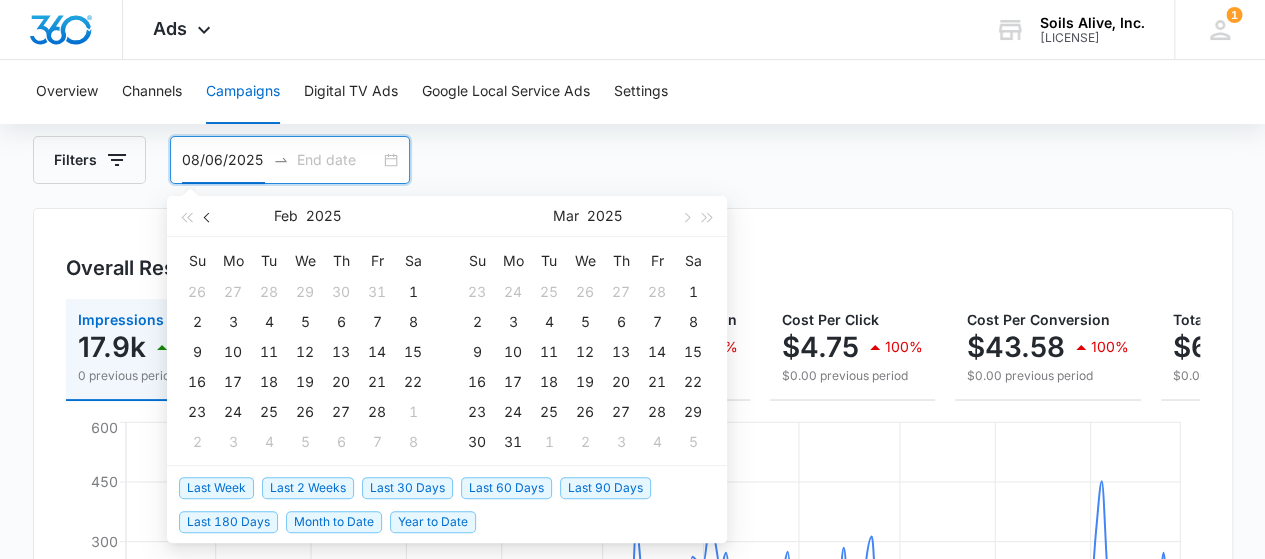 click at bounding box center [208, 216] 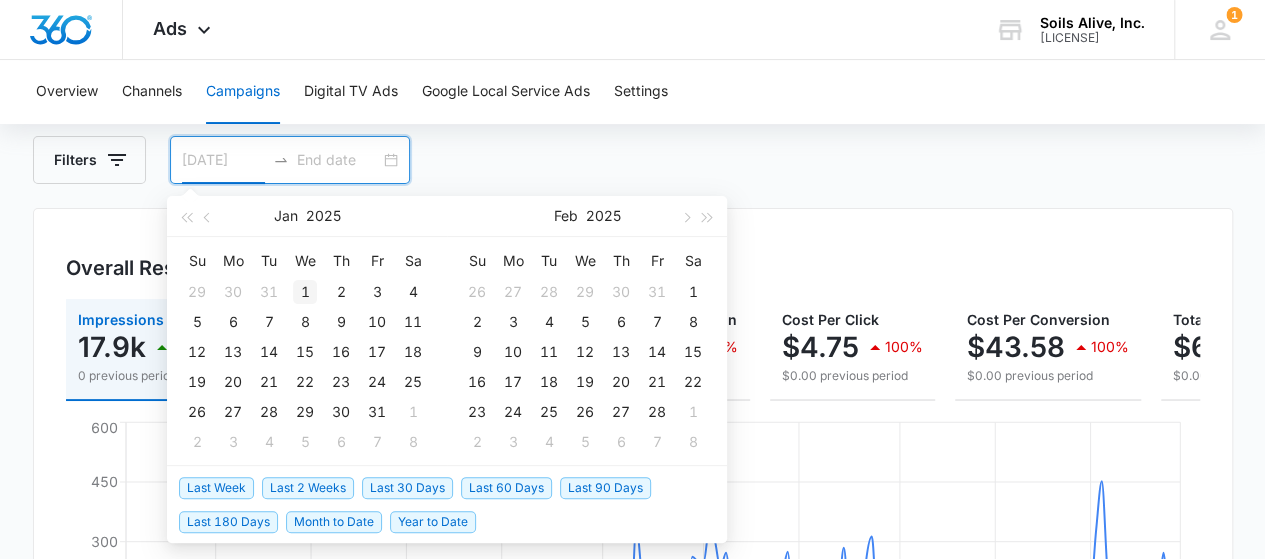 type on "01/01/2025" 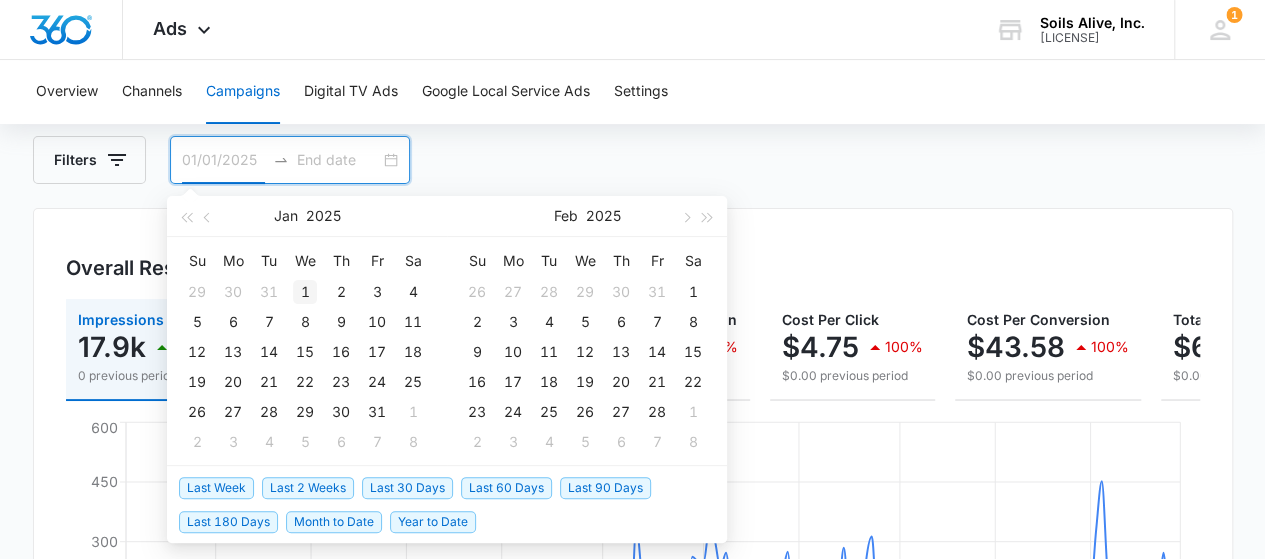 click on "1" at bounding box center [305, 292] 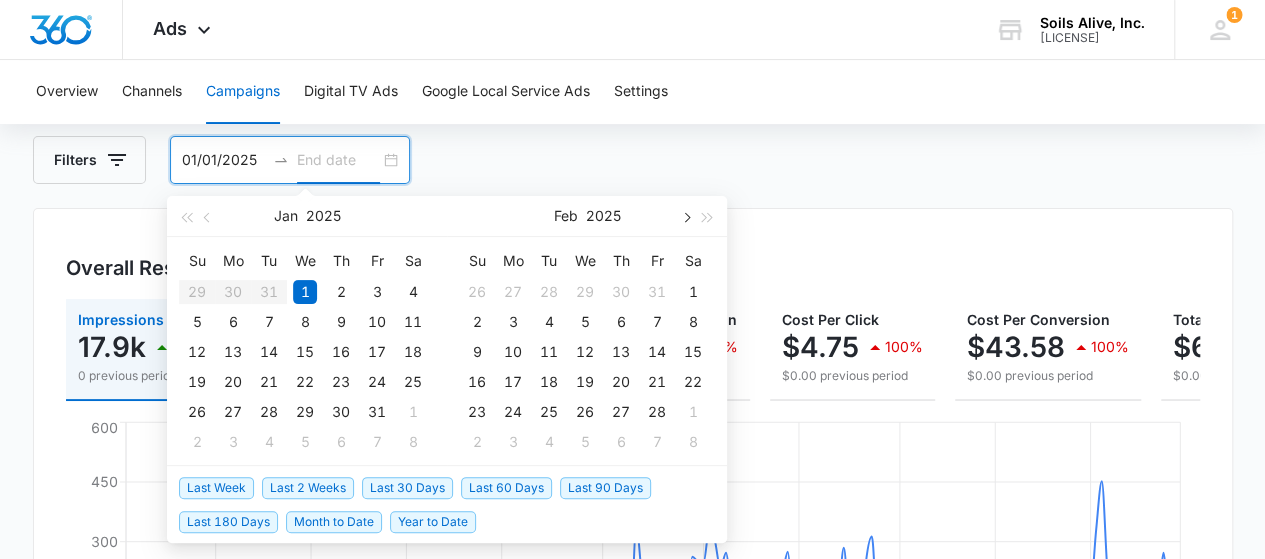 click at bounding box center (685, 216) 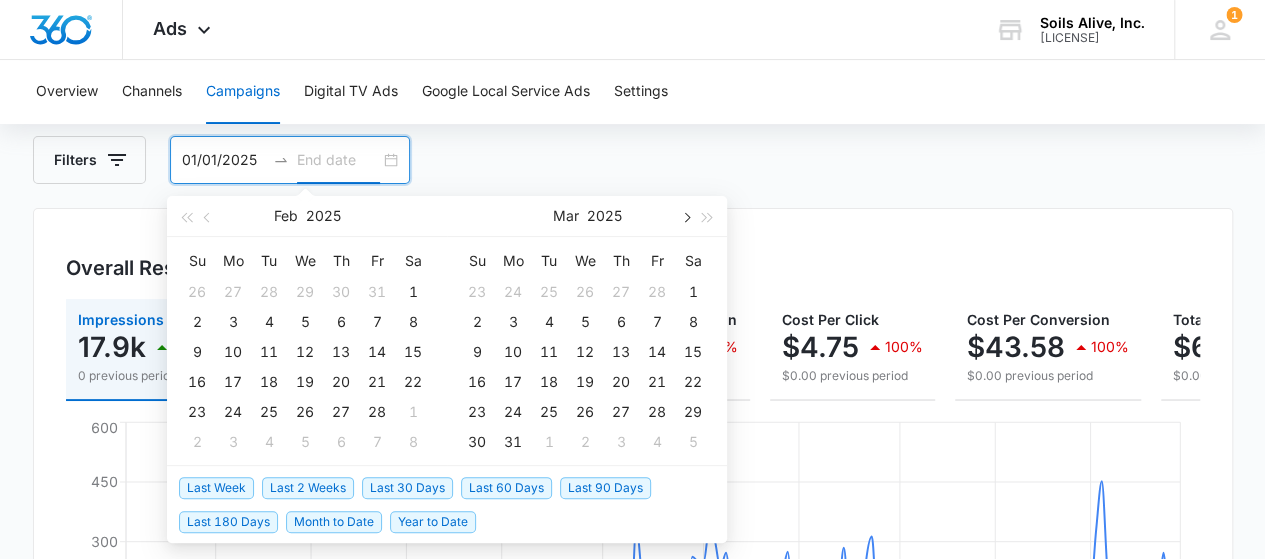 click at bounding box center (685, 216) 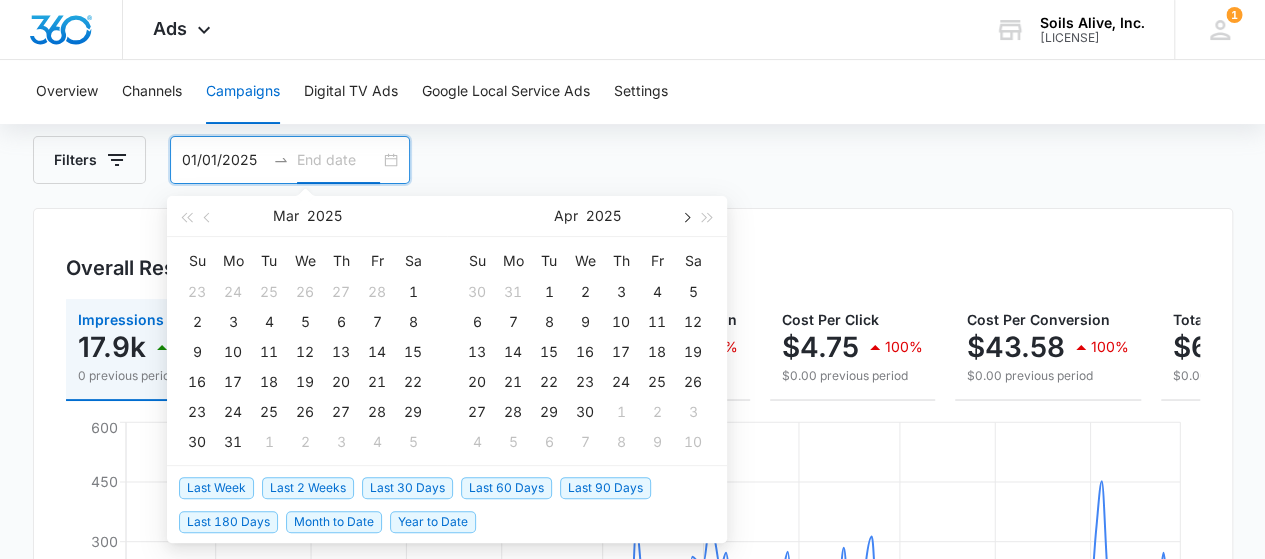 click at bounding box center (685, 216) 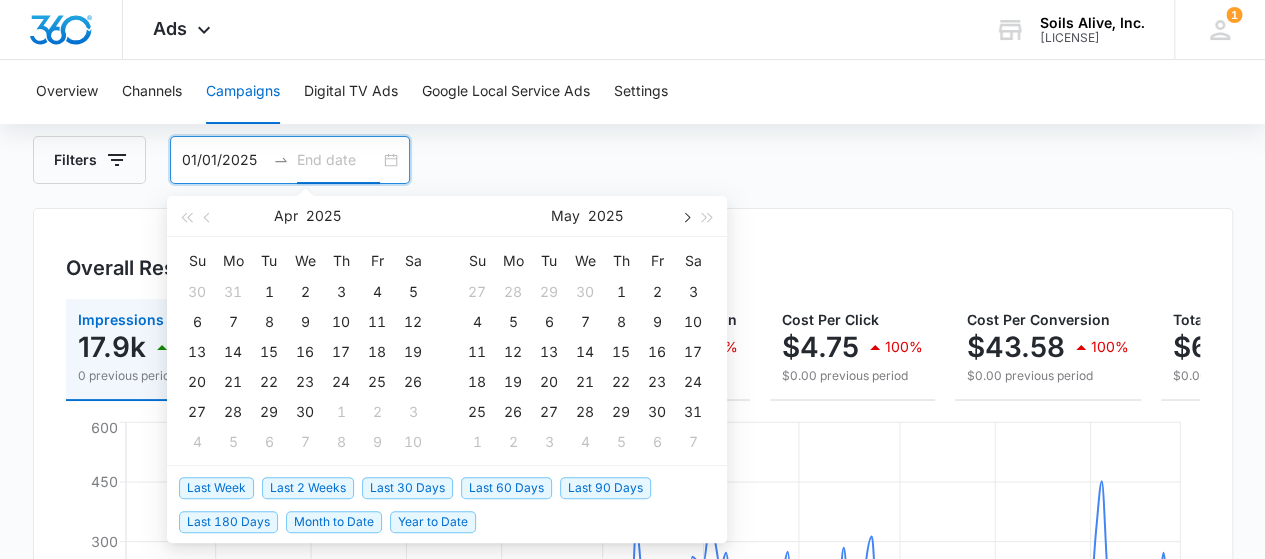 click at bounding box center [685, 216] 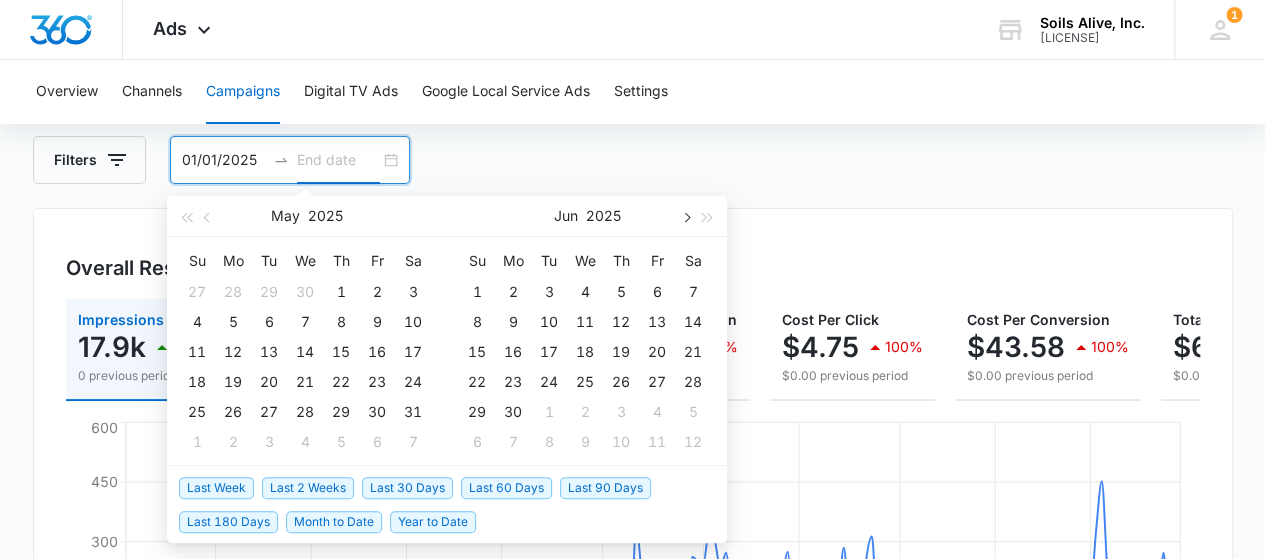 click at bounding box center (685, 216) 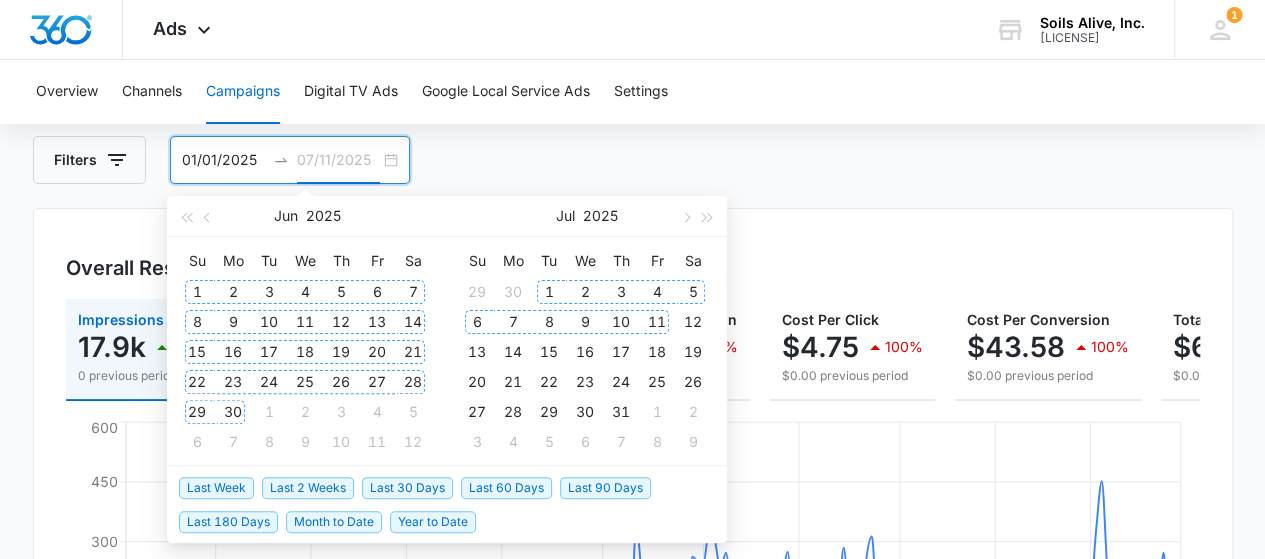 type on "07/04/2025" 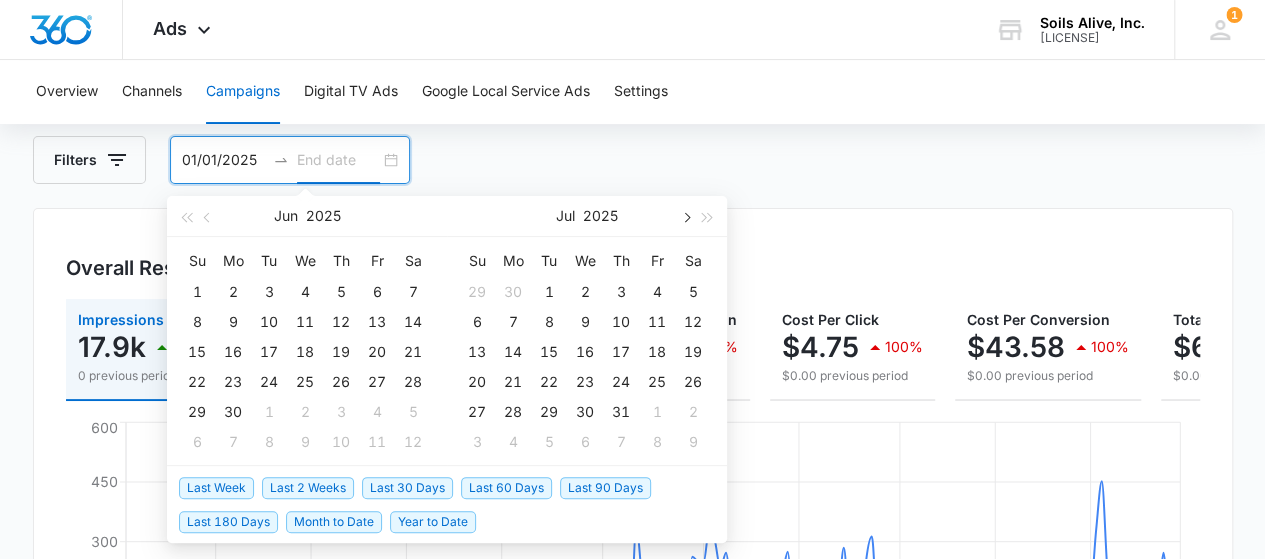 click at bounding box center (685, 216) 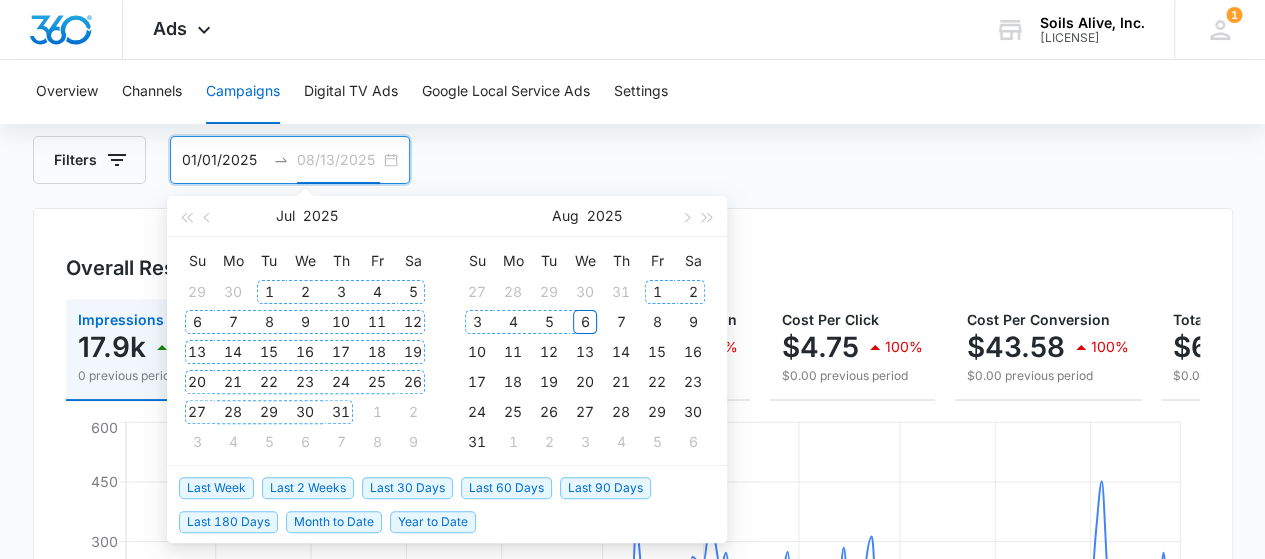 type on "08/06/2025" 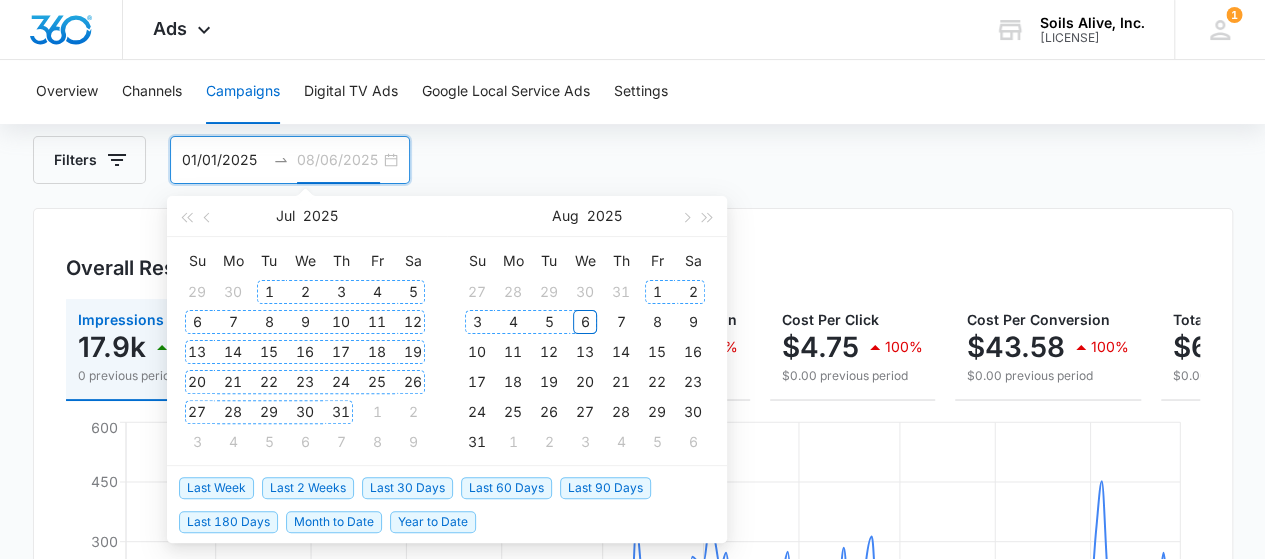 drag, startPoint x: 592, startPoint y: 326, endPoint x: 714, endPoint y: 191, distance: 181.95879 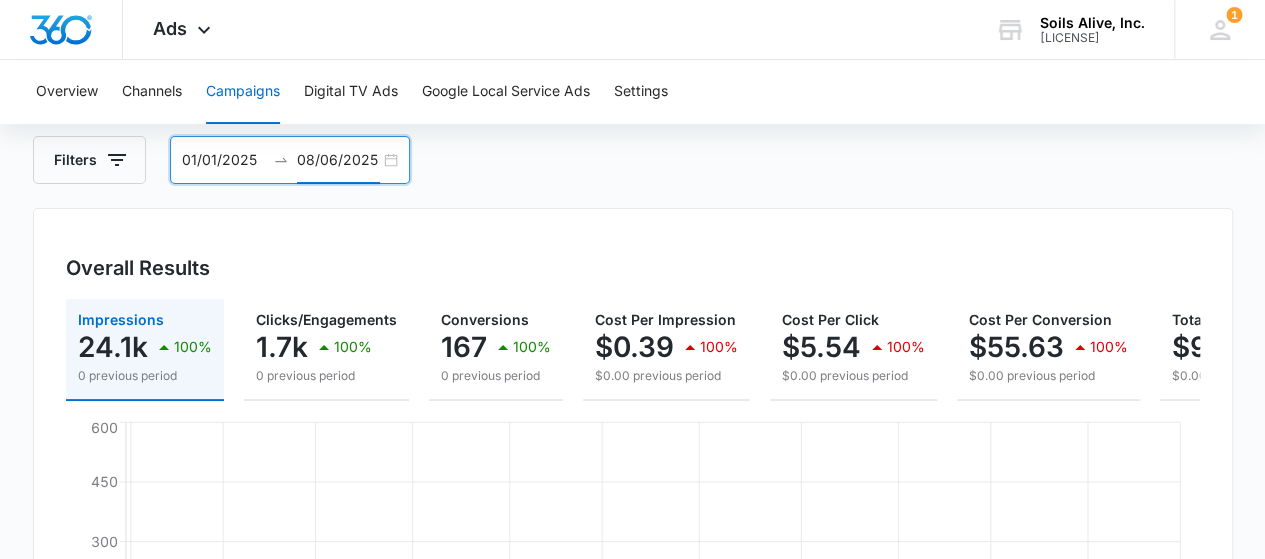 scroll, scrollTop: 200, scrollLeft: 0, axis: vertical 